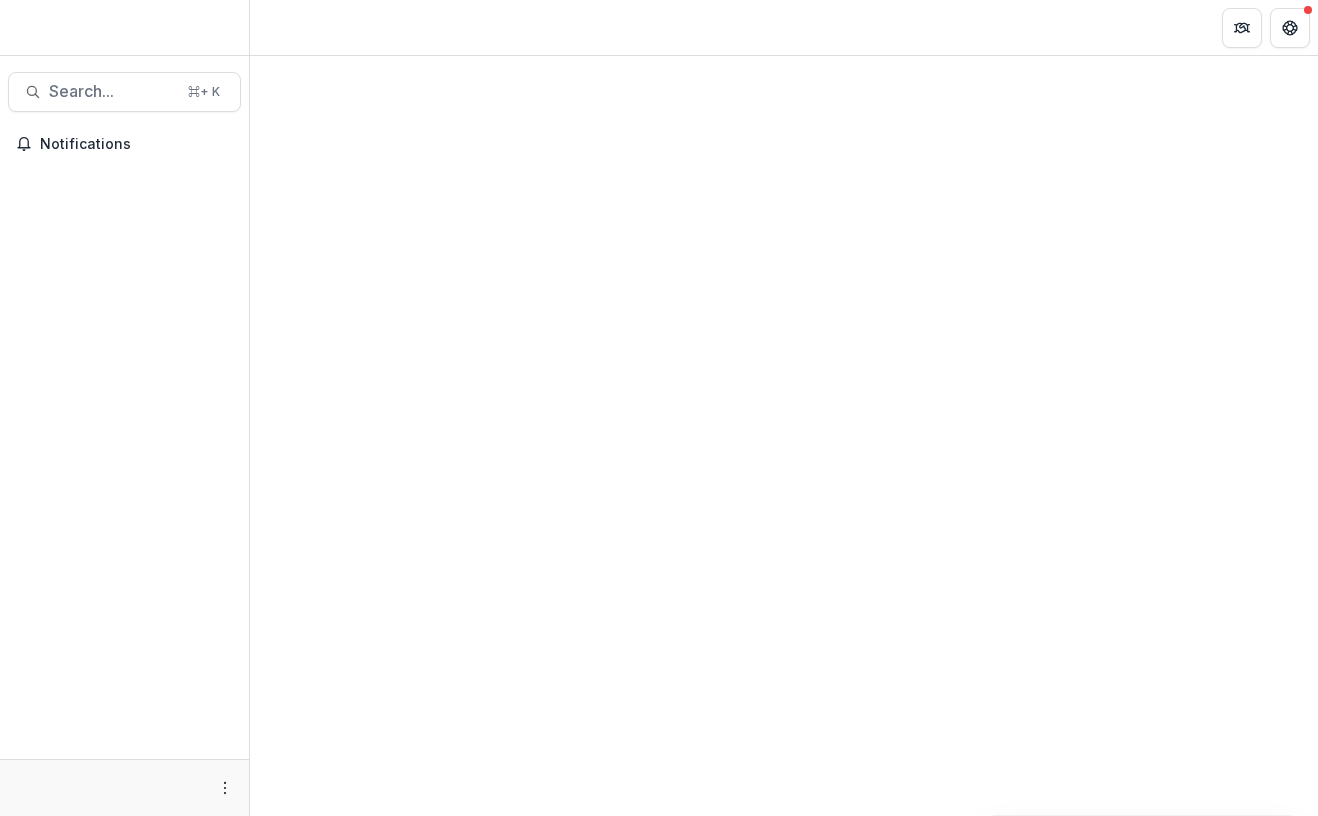 scroll, scrollTop: 0, scrollLeft: 0, axis: both 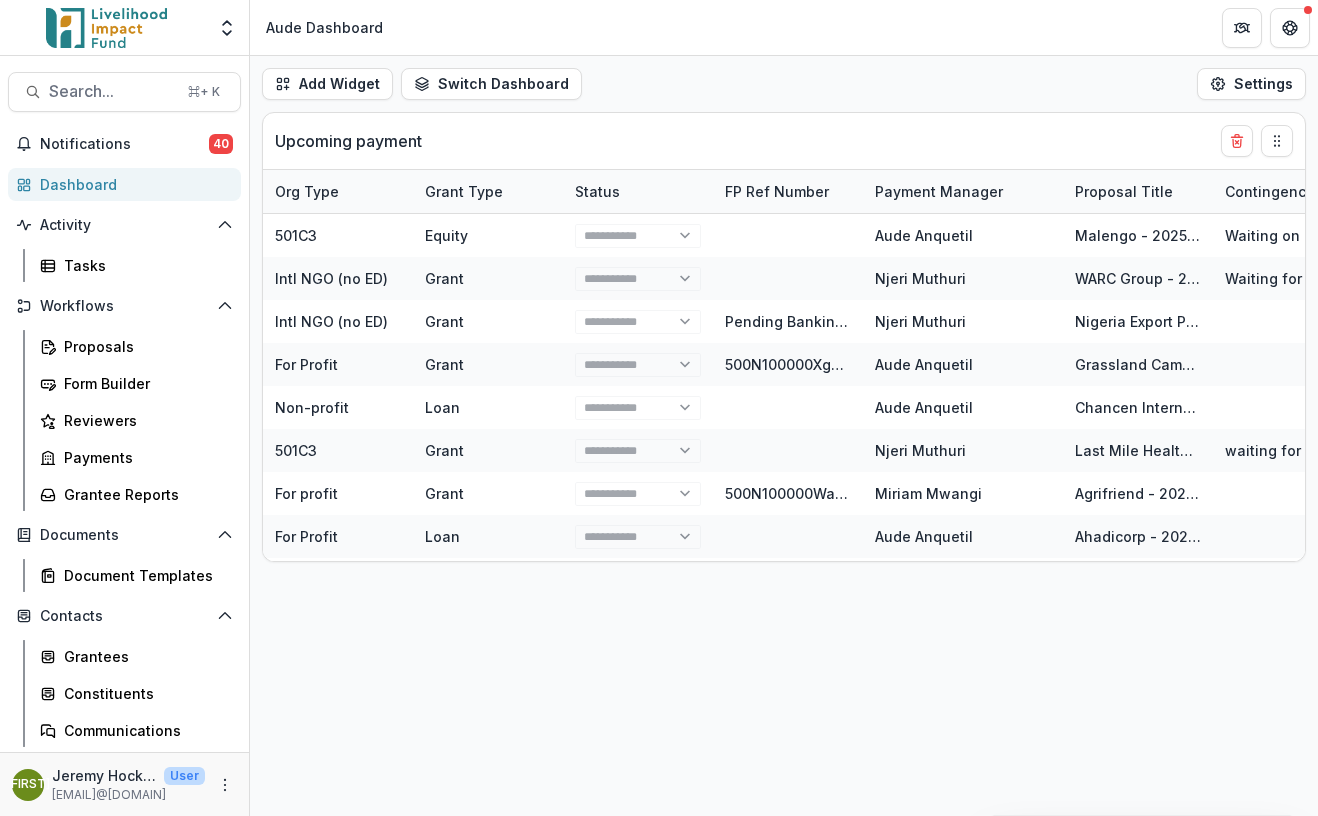 select on "******" 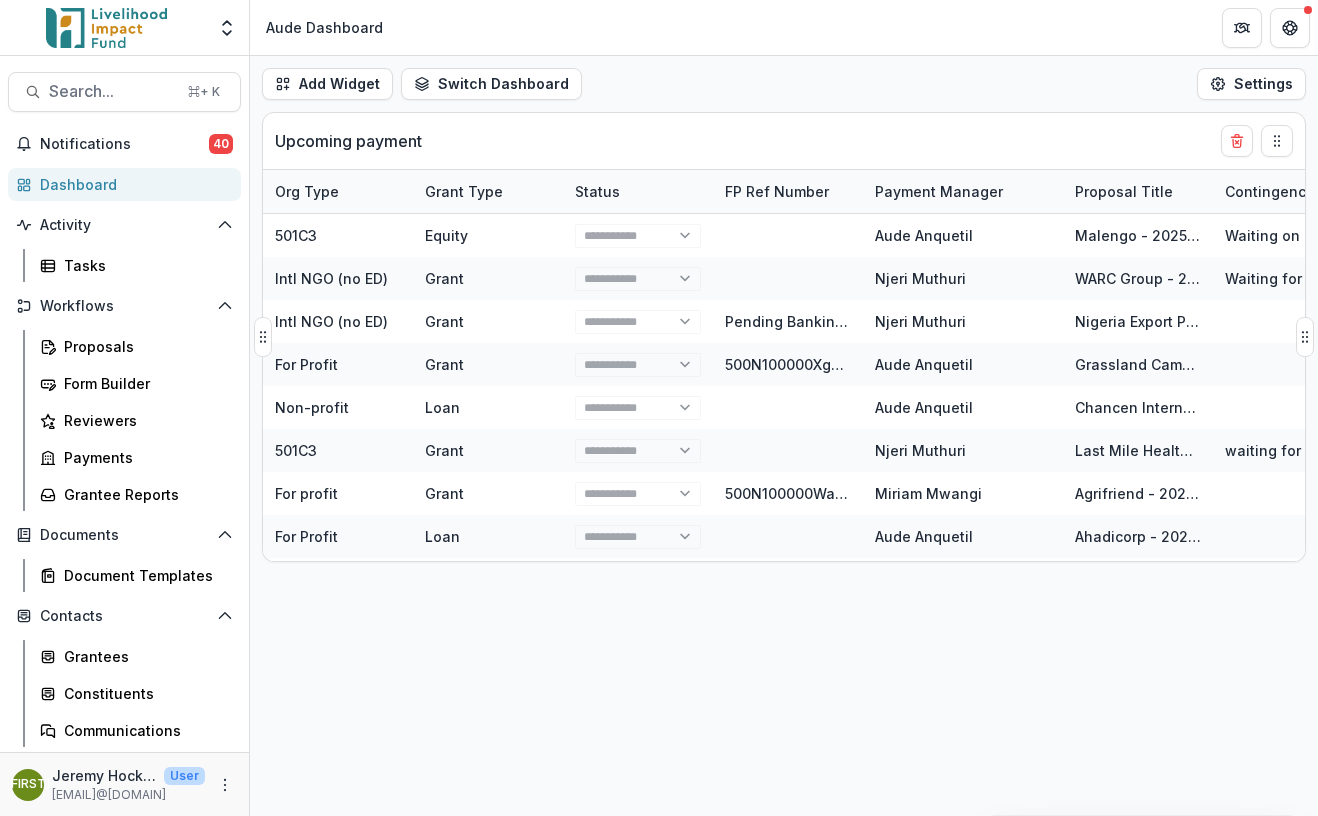 select on "******" 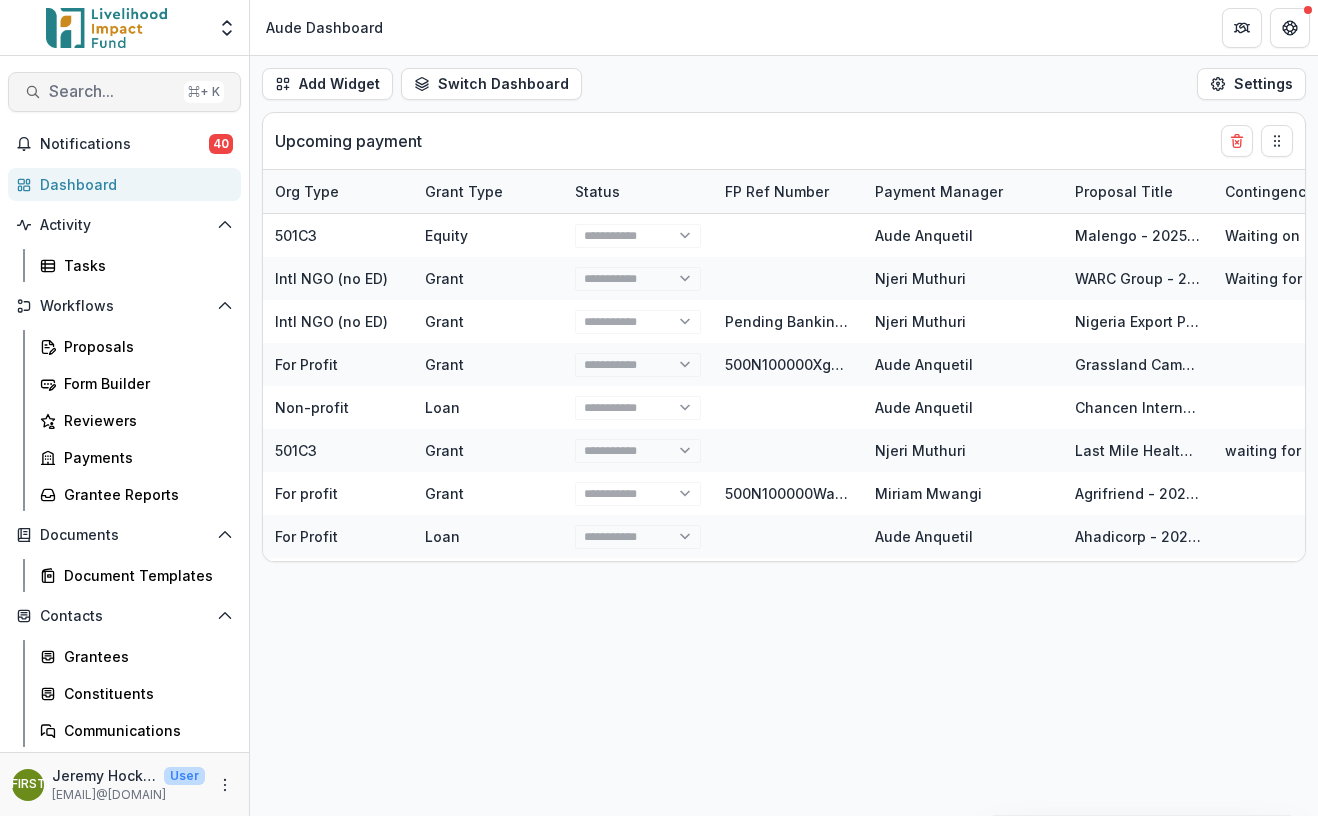 click on "Search..." at bounding box center [112, 91] 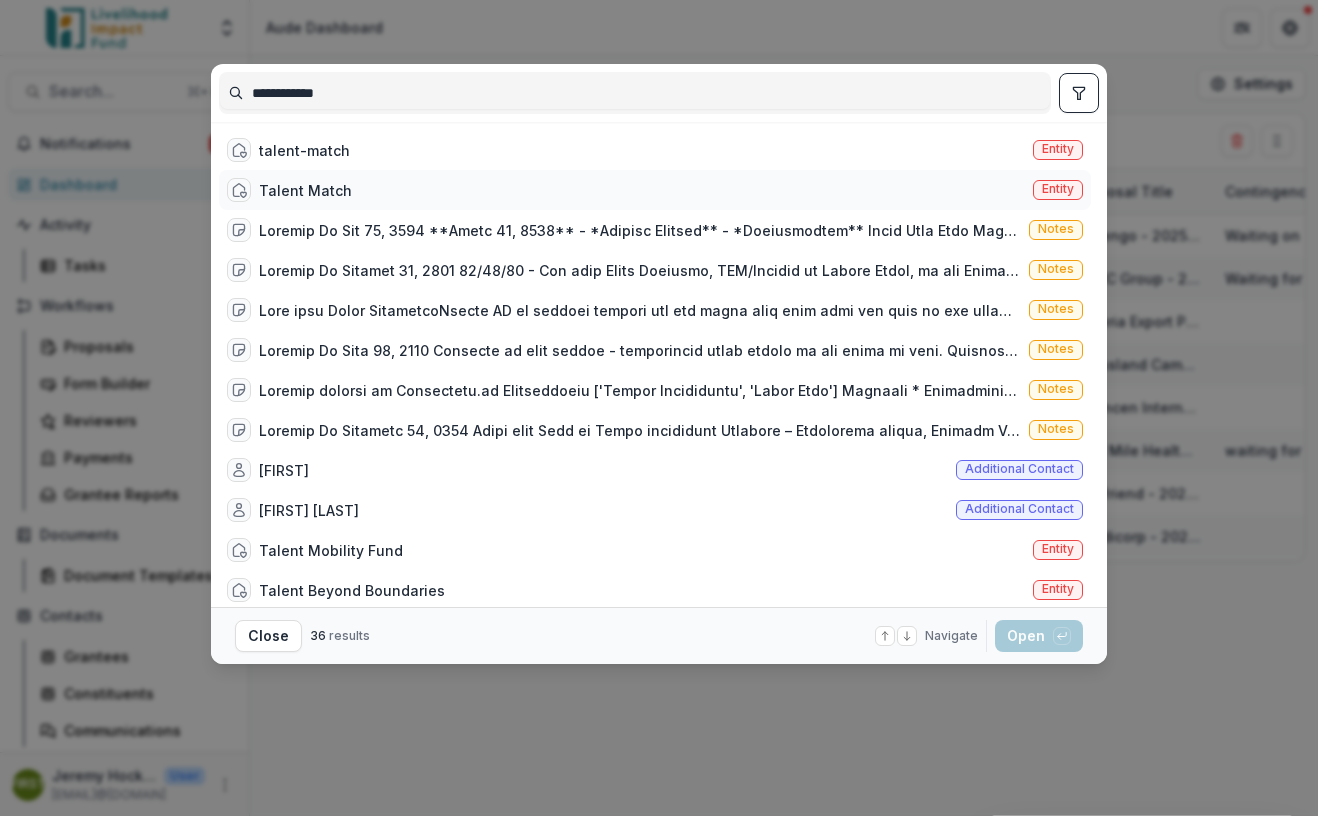type on "**********" 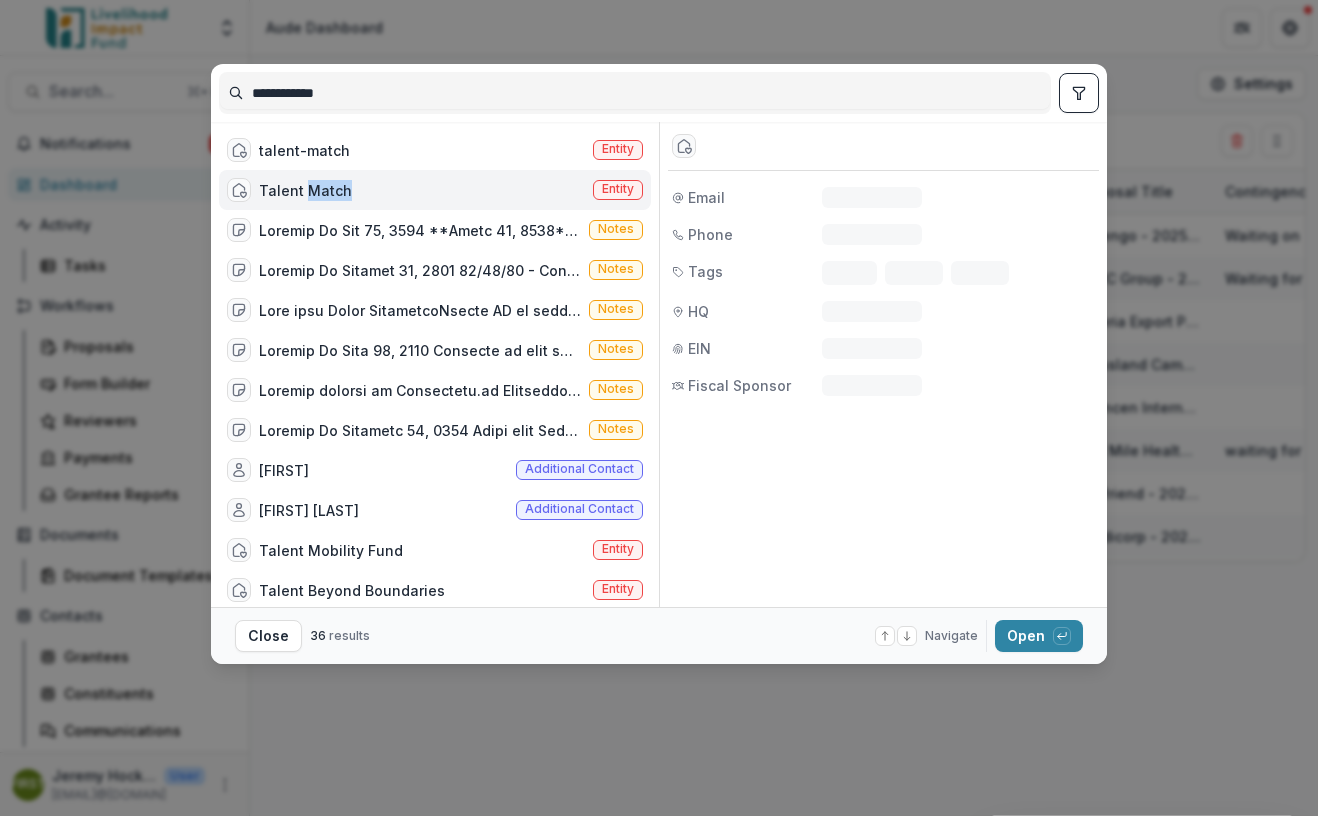 click on "Talent Match" at bounding box center [305, 190] 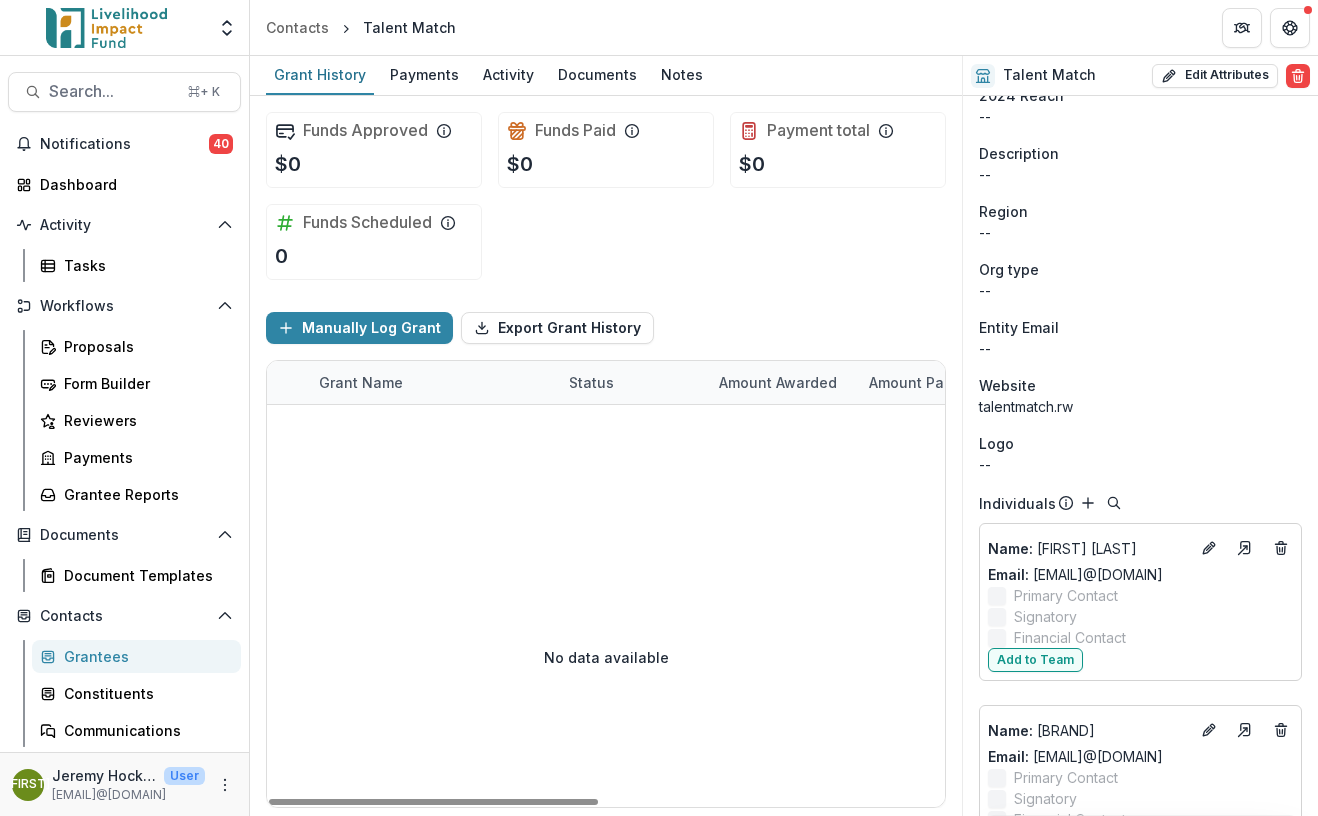 scroll, scrollTop: 0, scrollLeft: 0, axis: both 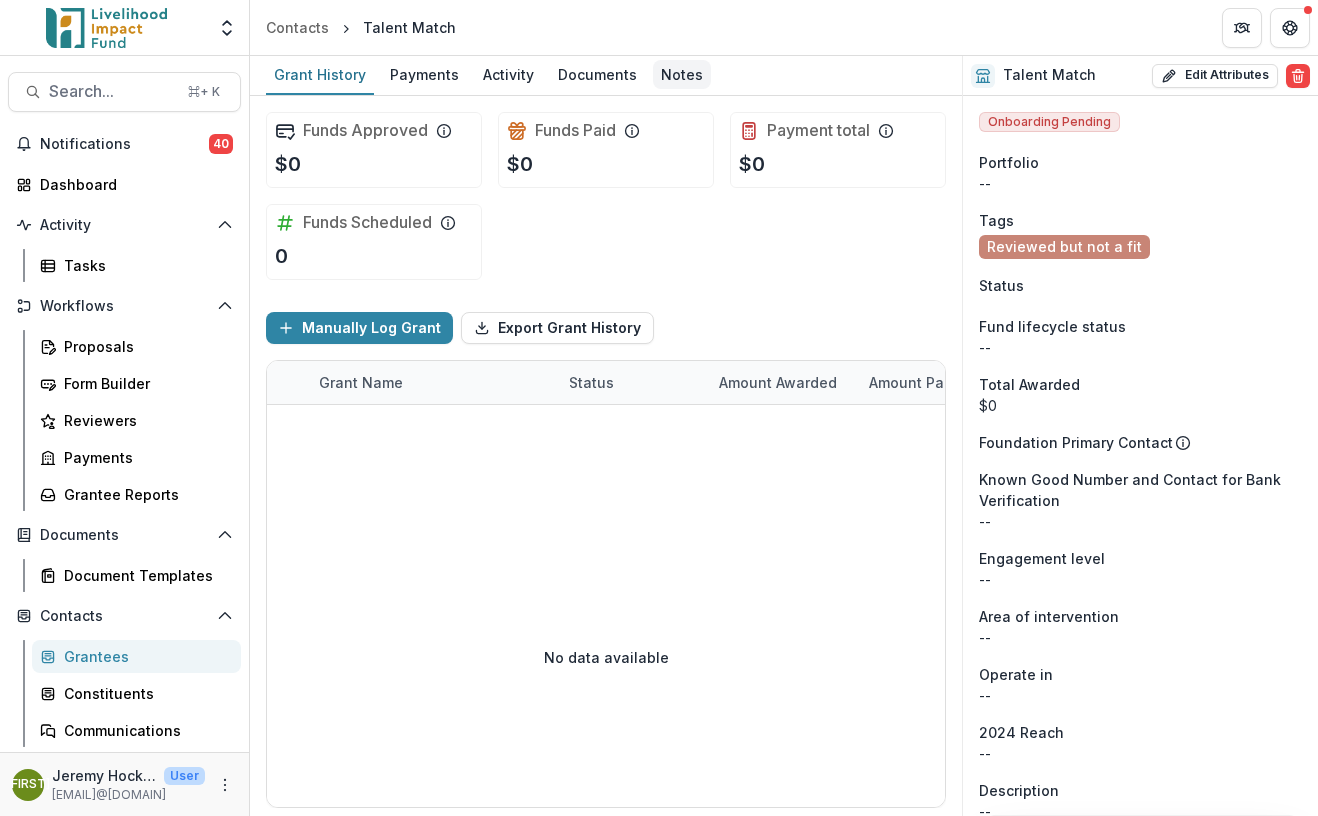 click on "Notes" at bounding box center (682, 74) 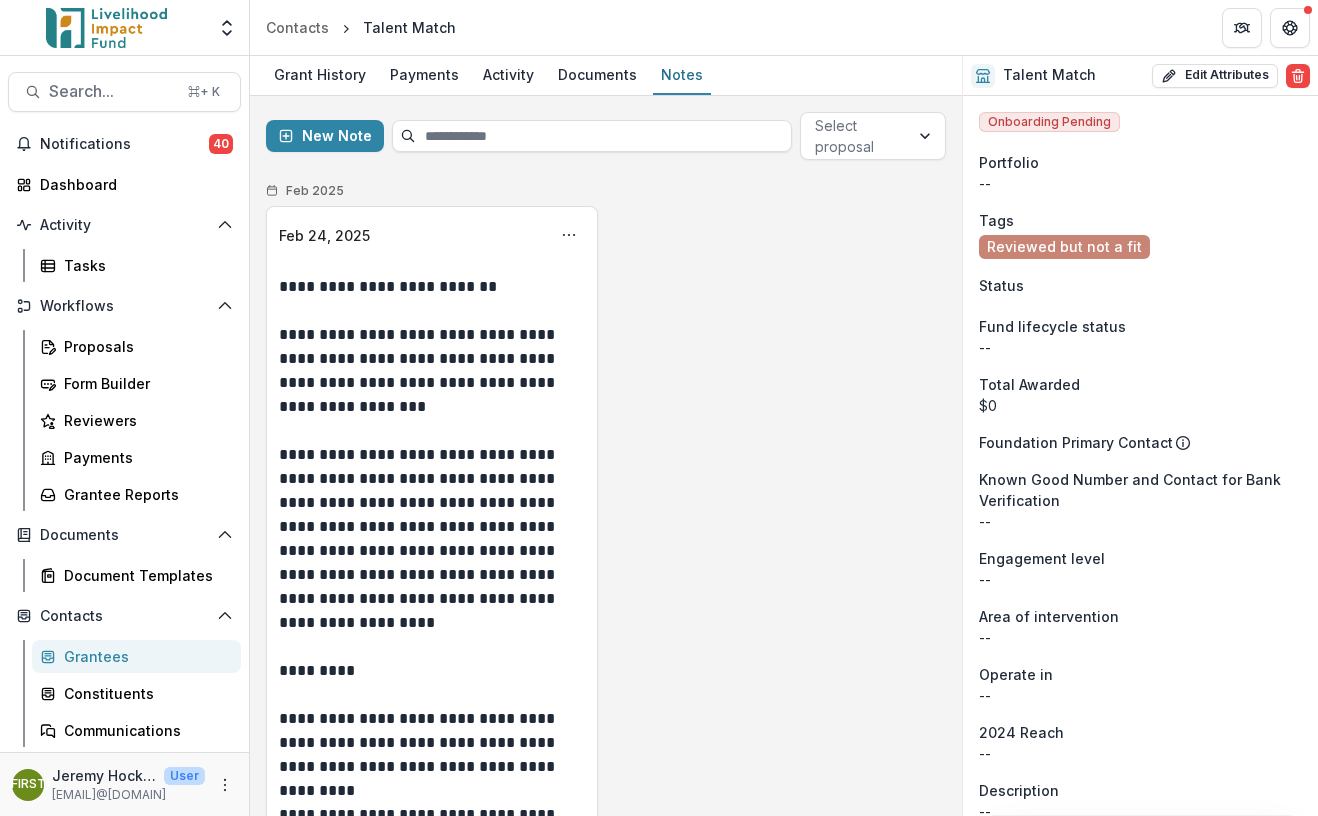 scroll, scrollTop: 340, scrollLeft: 0, axis: vertical 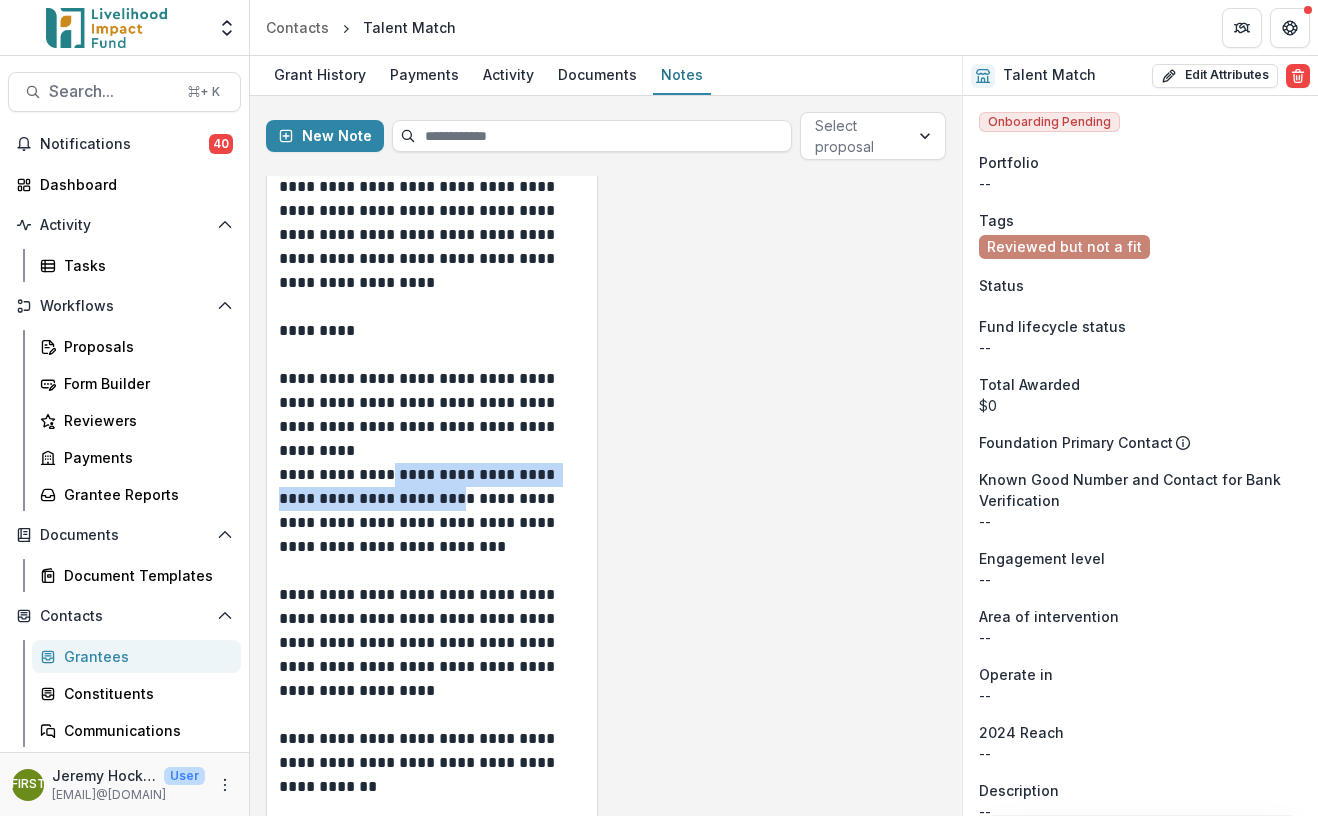 drag, startPoint x: 396, startPoint y: 475, endPoint x: 467, endPoint y: 507, distance: 77.87811 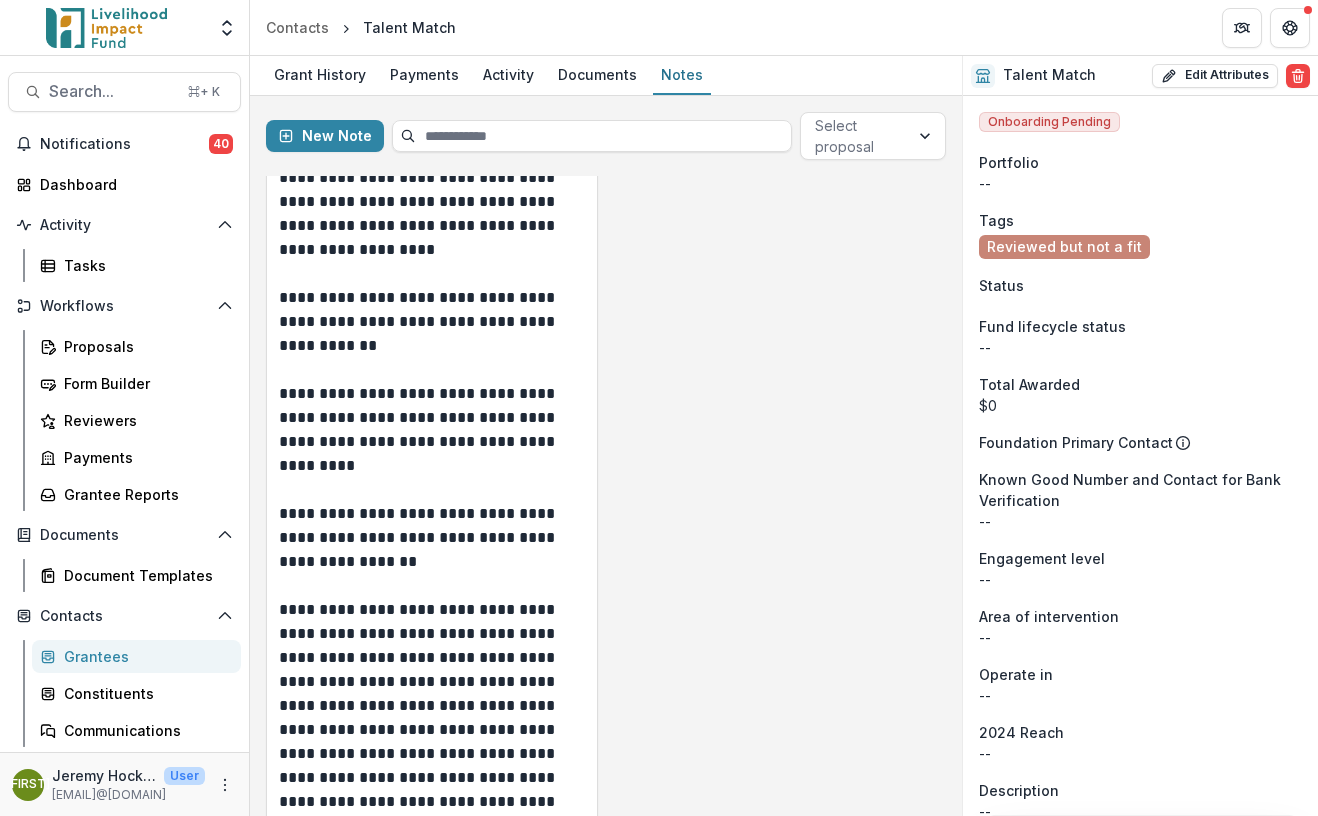 scroll, scrollTop: 936, scrollLeft: 0, axis: vertical 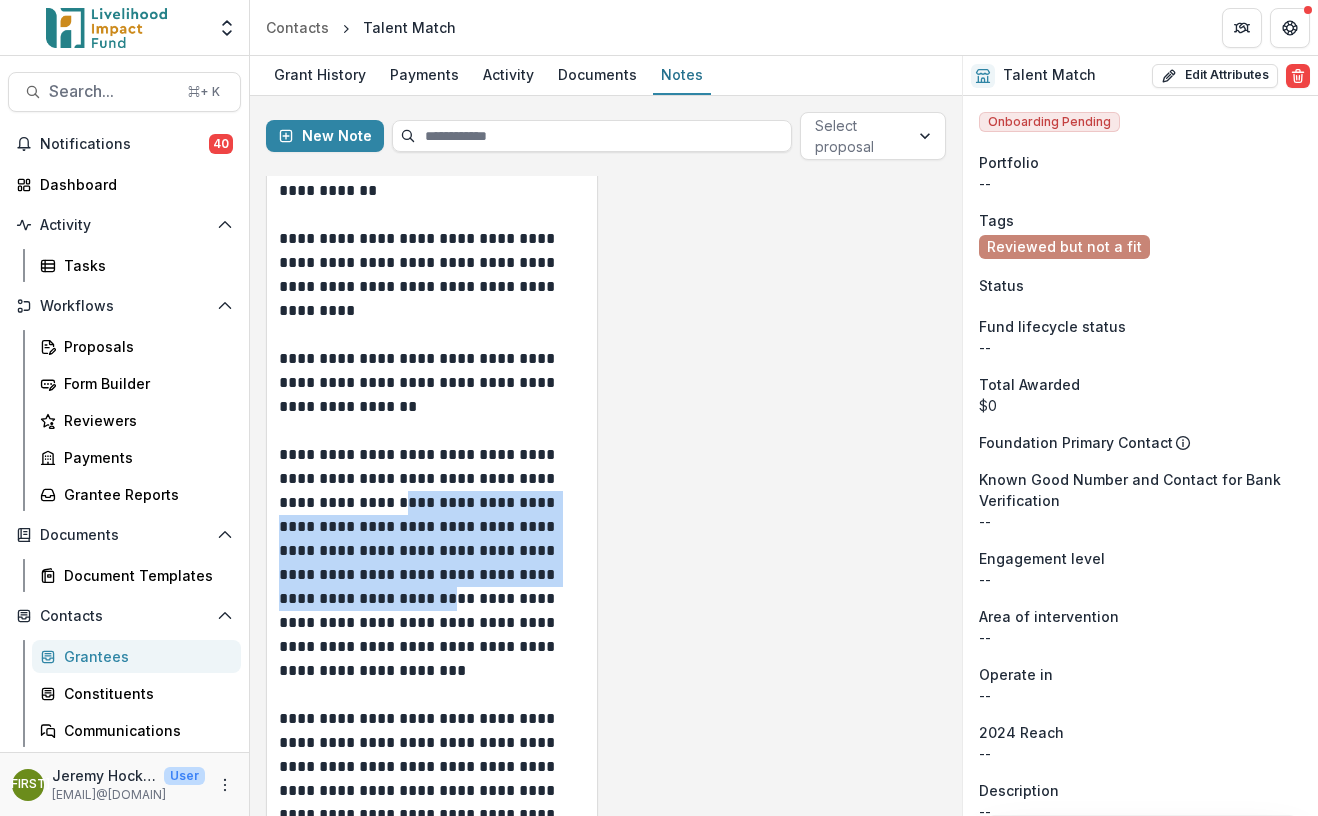 drag, startPoint x: 394, startPoint y: 502, endPoint x: 457, endPoint y: 587, distance: 105.801704 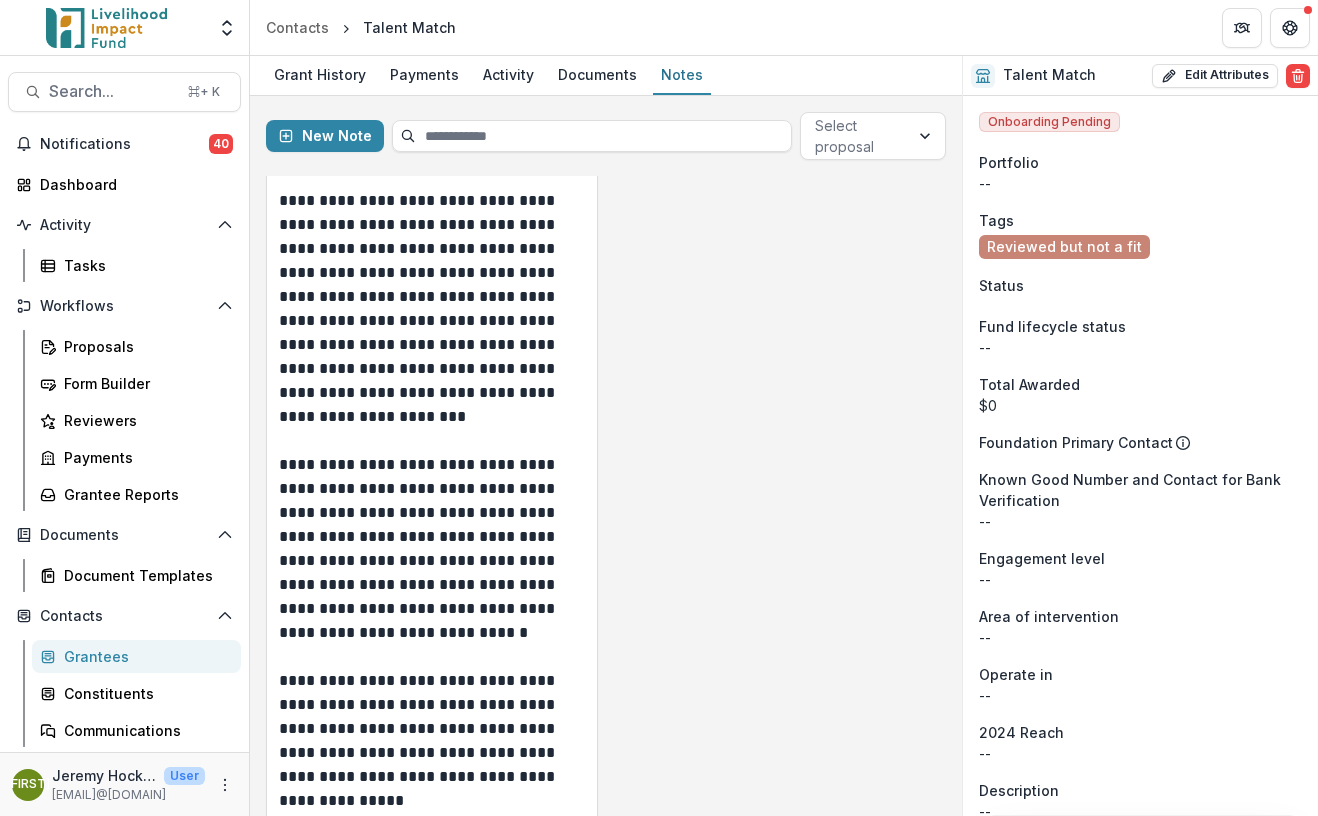 scroll, scrollTop: 1680, scrollLeft: 0, axis: vertical 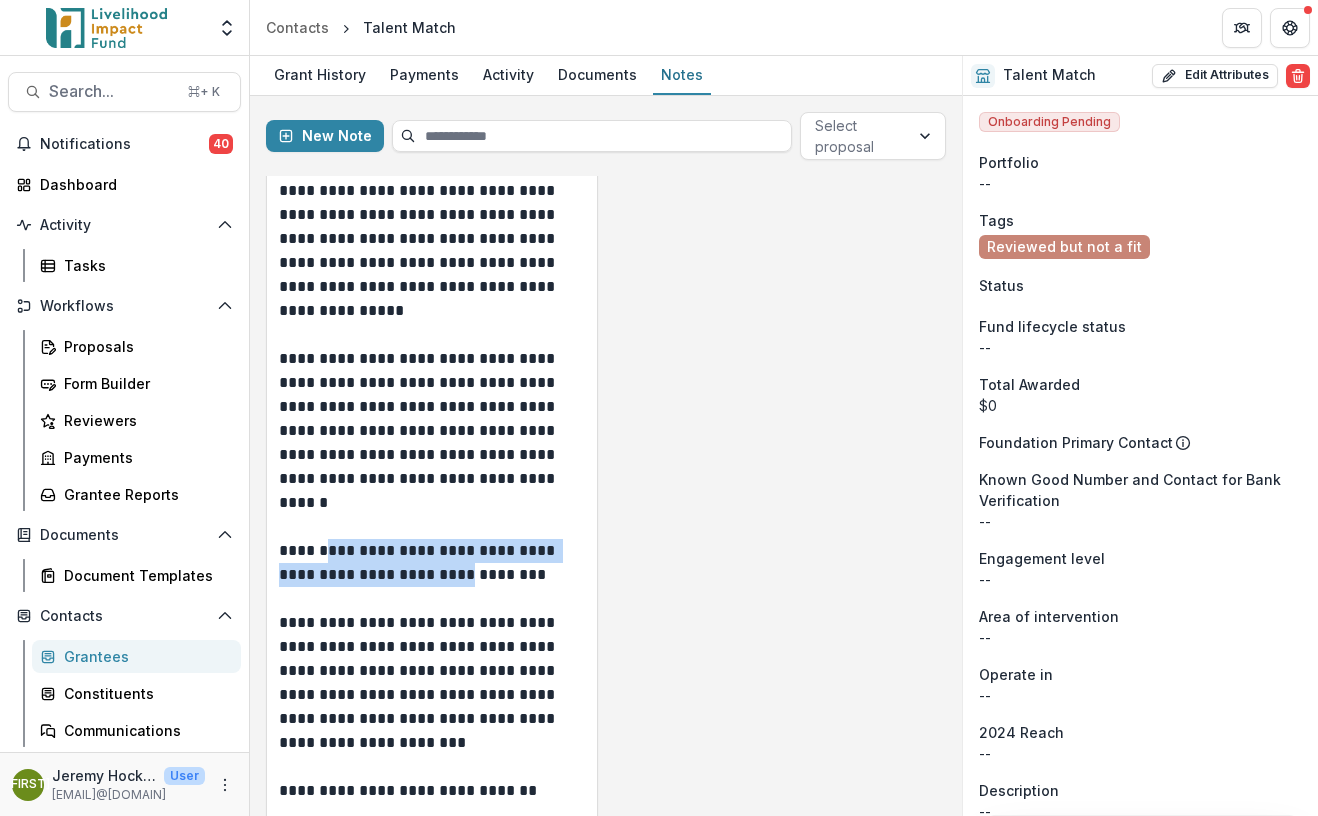 drag, startPoint x: 333, startPoint y: 554, endPoint x: 470, endPoint y: 578, distance: 139.0863 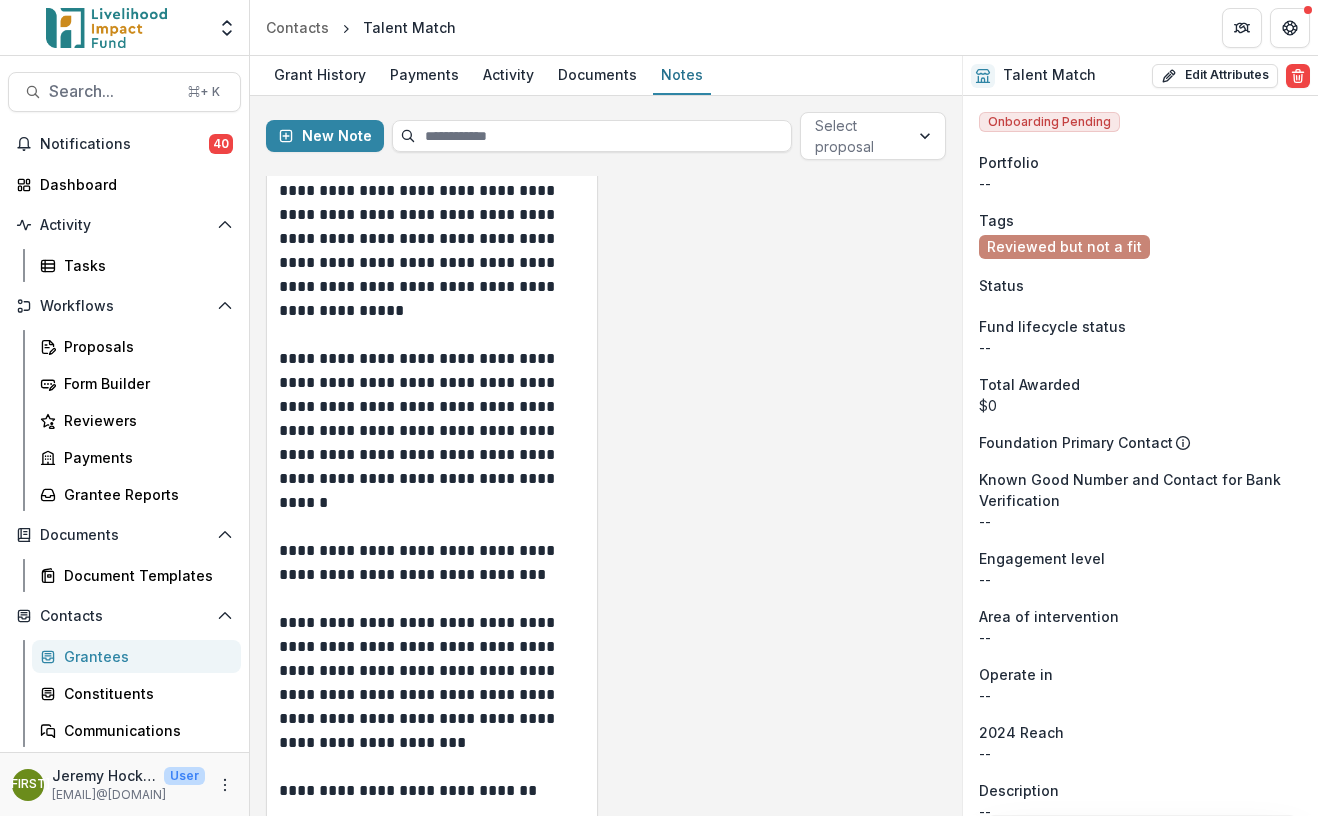 scroll, scrollTop: 1706, scrollLeft: 0, axis: vertical 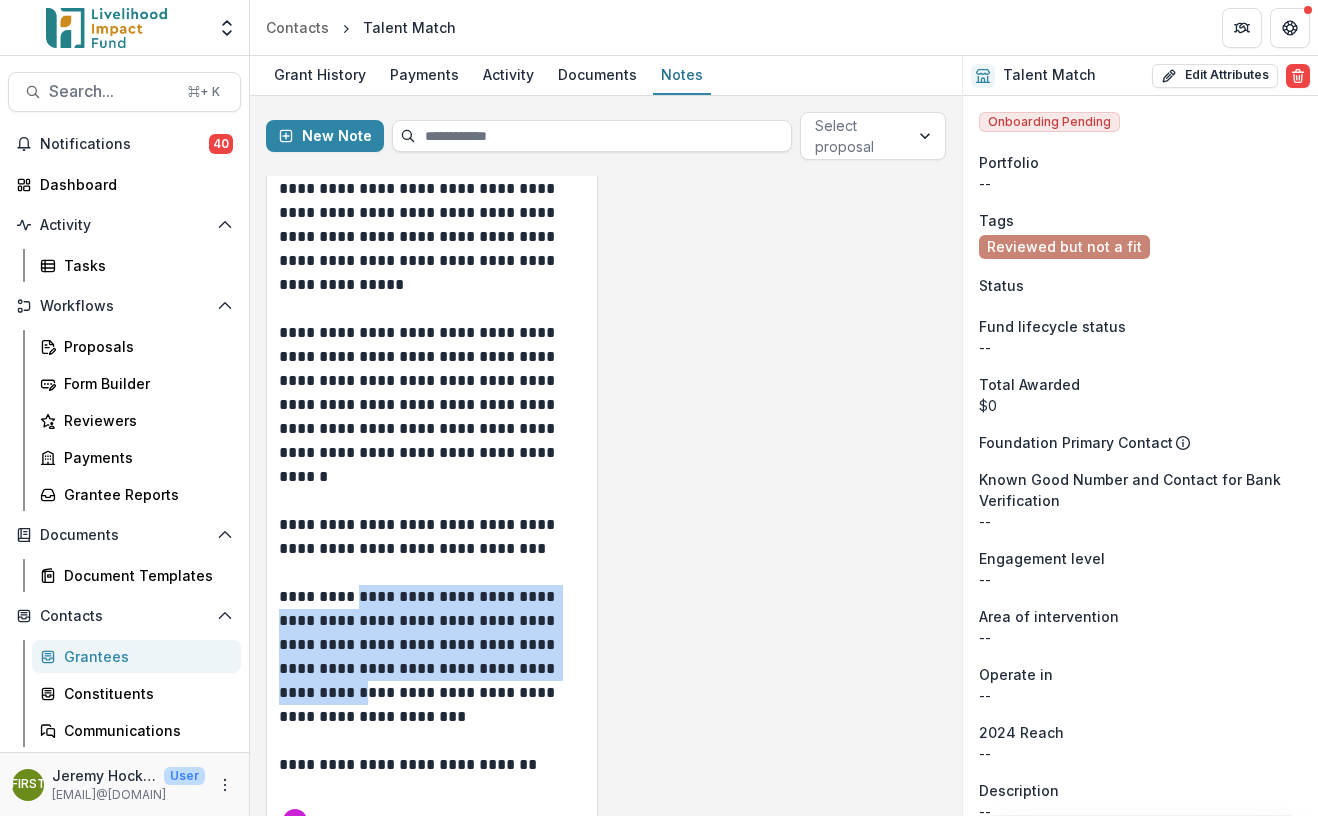drag, startPoint x: 362, startPoint y: 596, endPoint x: 451, endPoint y: 686, distance: 126.57409 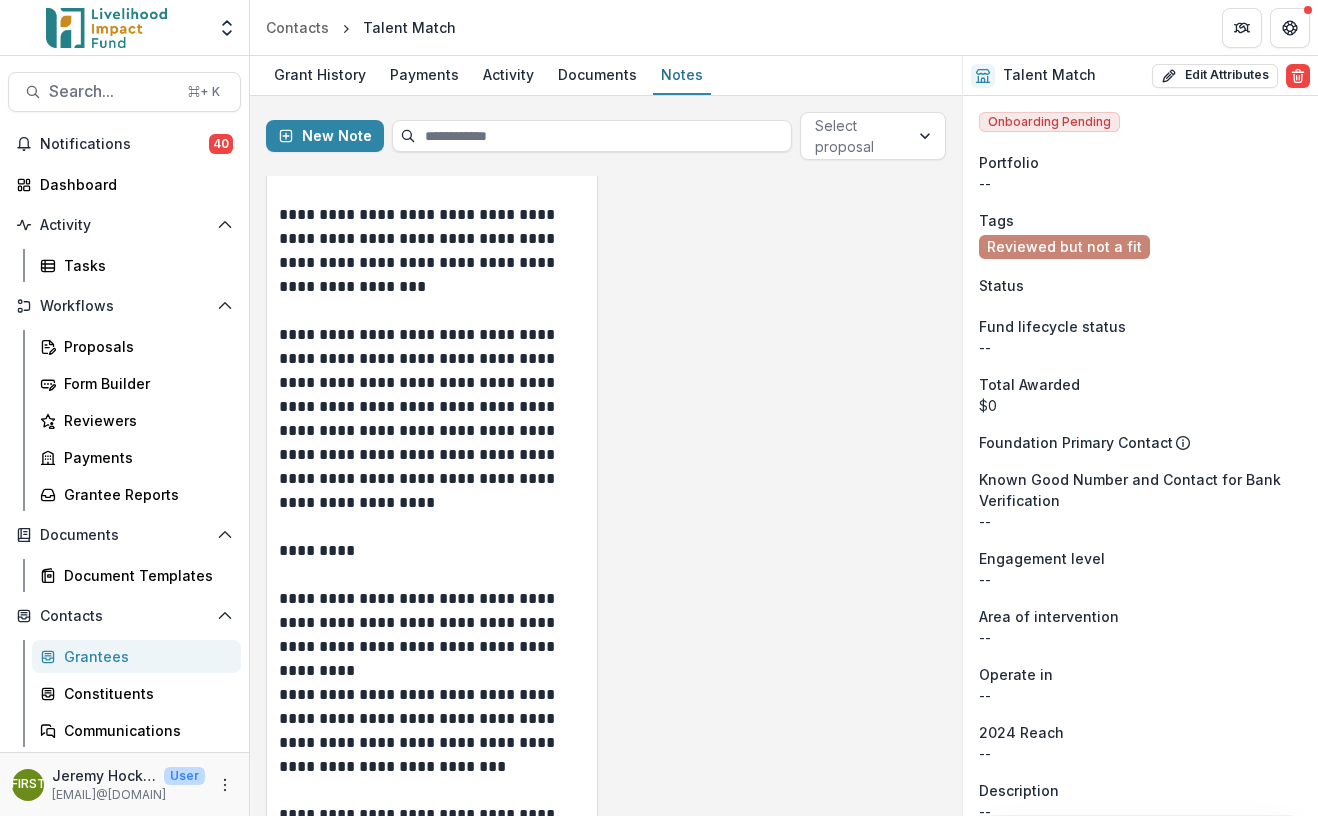 scroll, scrollTop: 0, scrollLeft: 0, axis: both 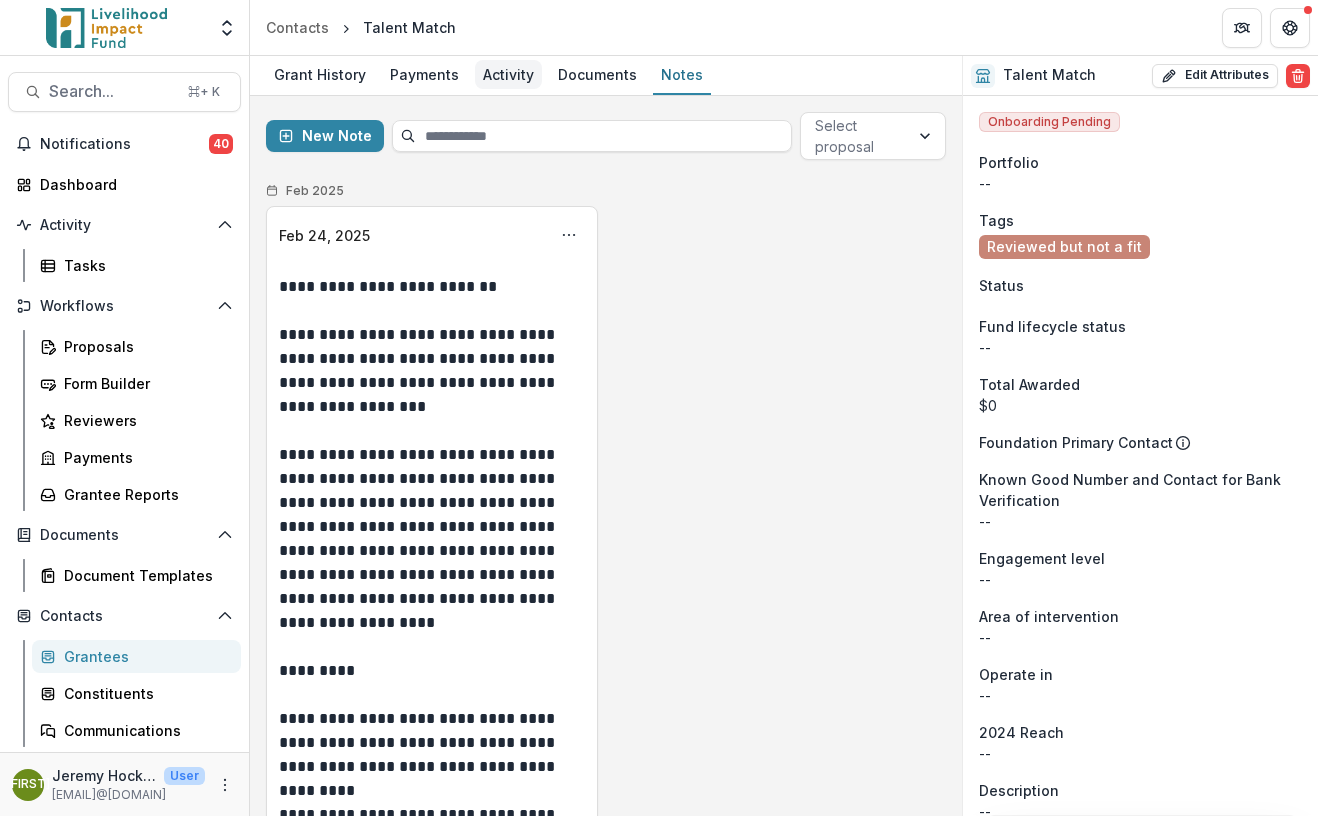 click on "Activity" at bounding box center (508, 74) 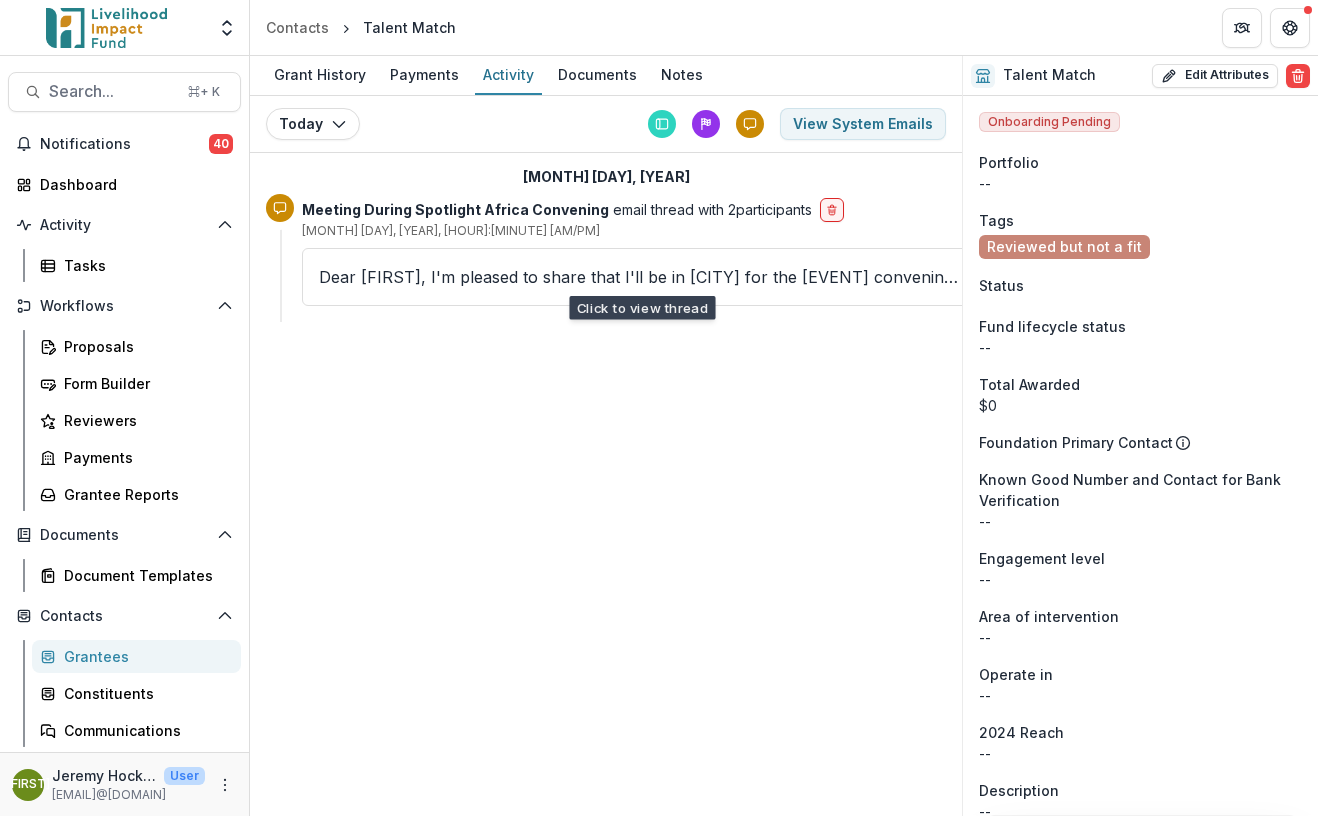 scroll, scrollTop: 27, scrollLeft: 0, axis: vertical 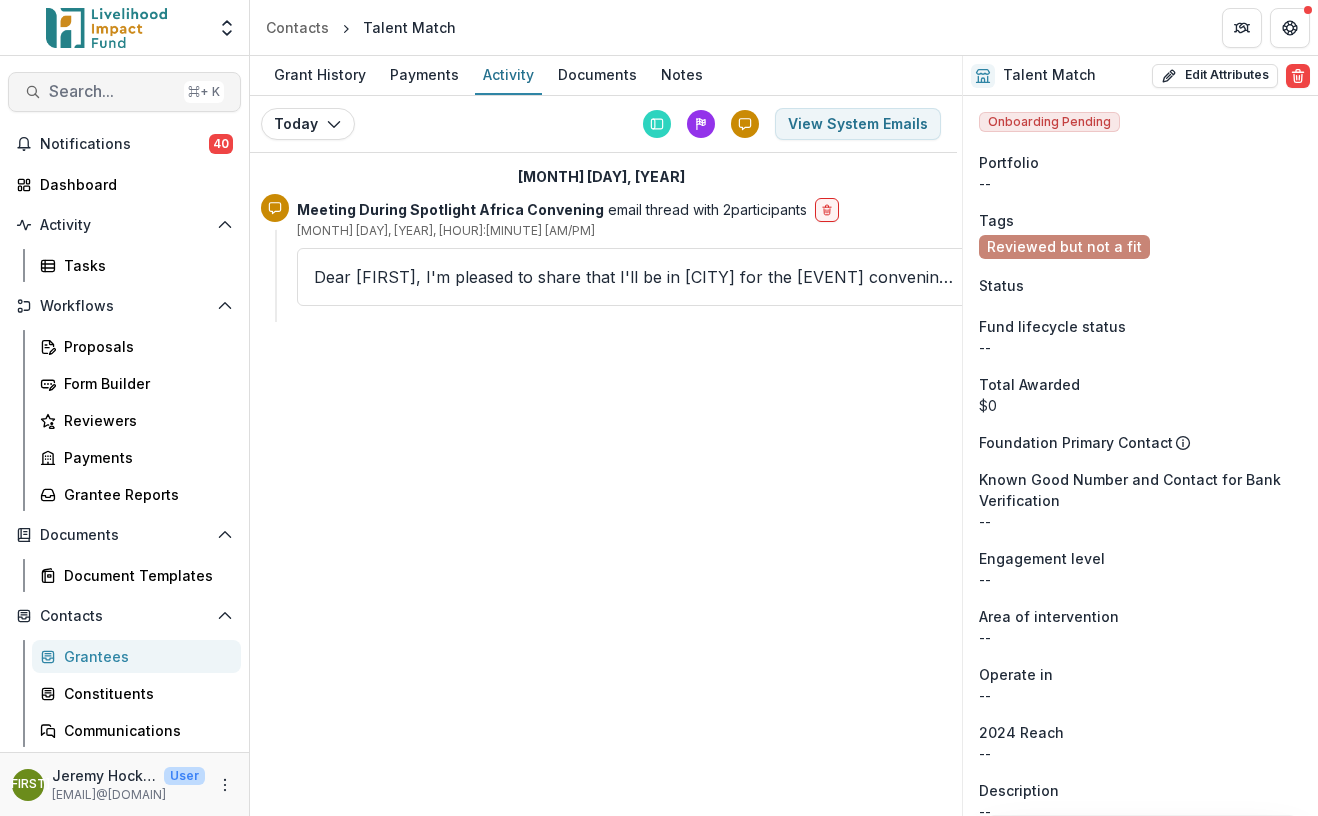 click on "Search... ⌘  + K" at bounding box center [124, 92] 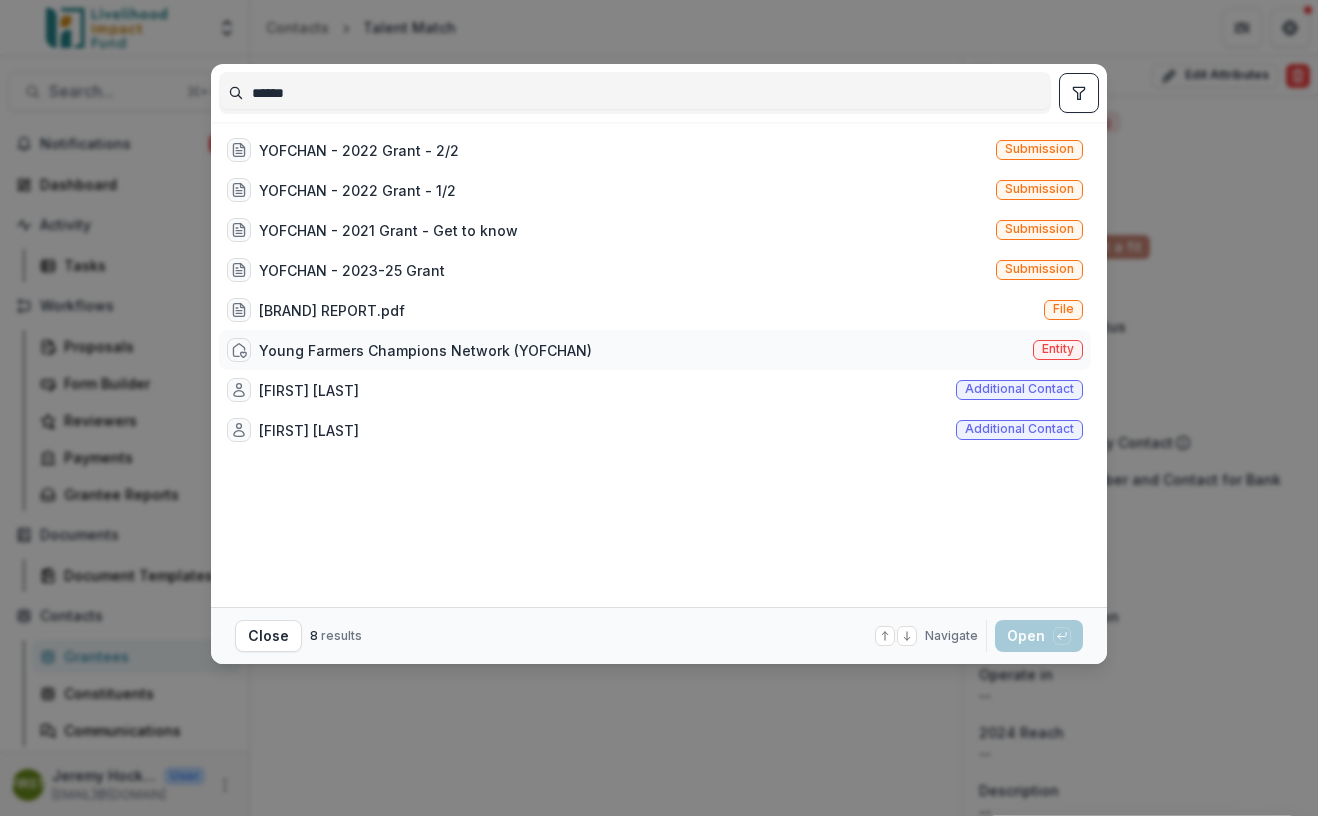 type on "******" 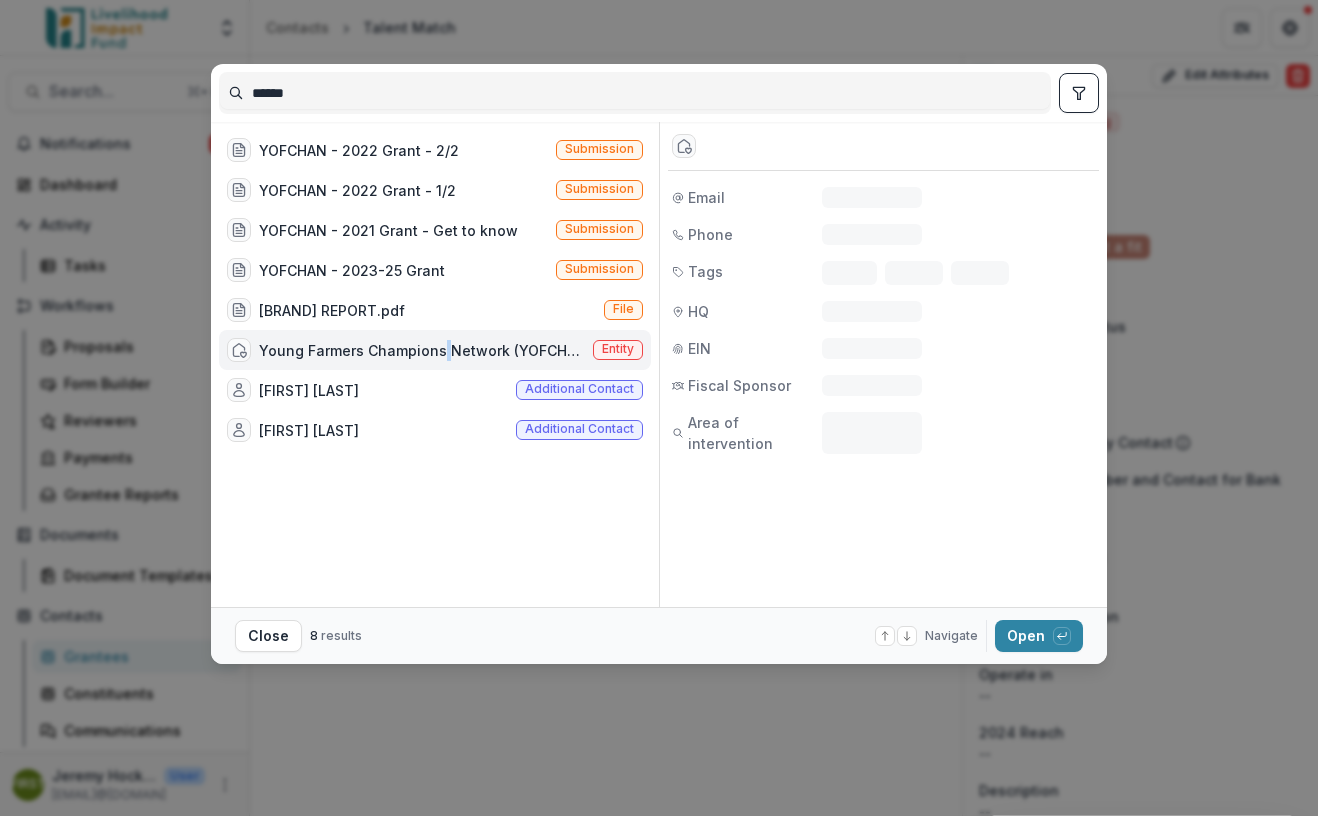 click on "Young Farmers Champions Network (YOFCHAN)" at bounding box center (422, 350) 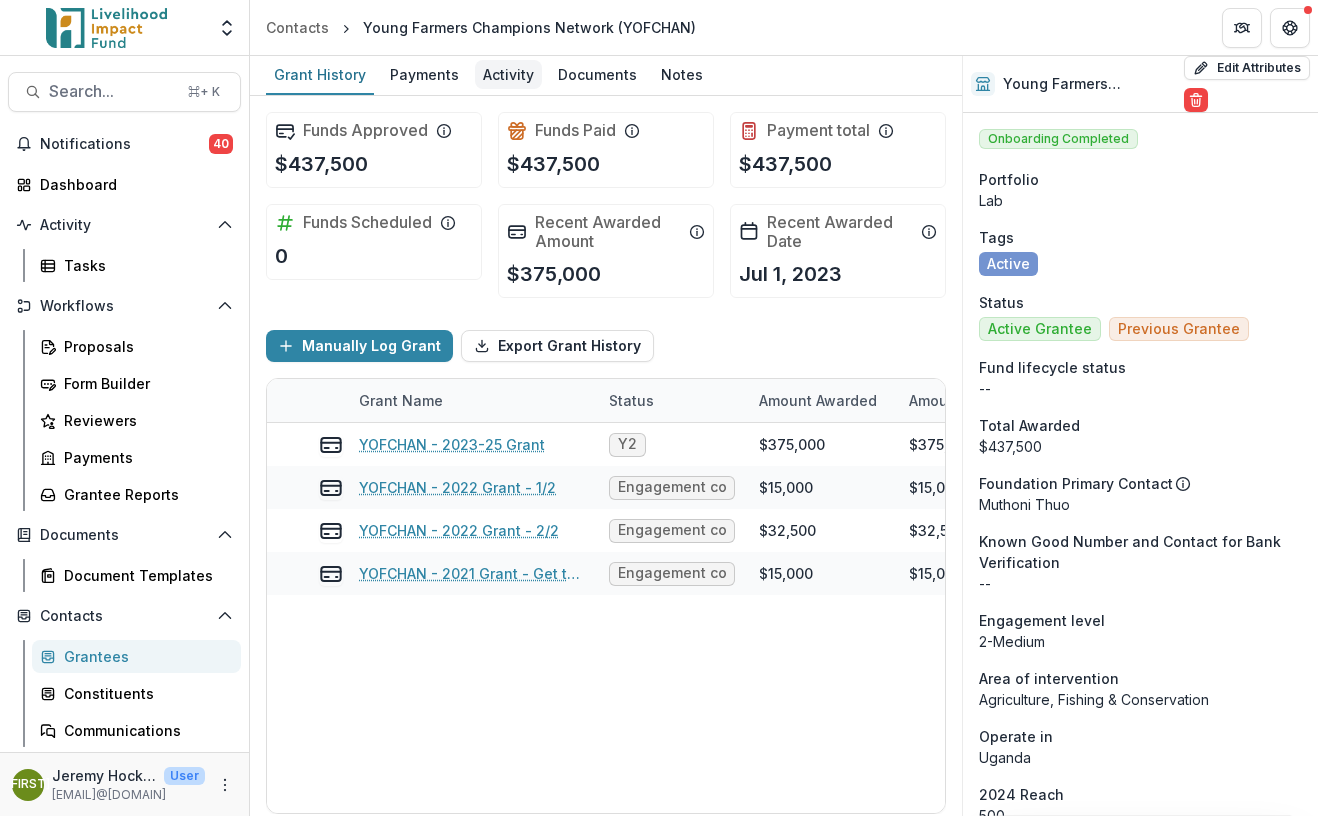 click on "Activity" at bounding box center [508, 74] 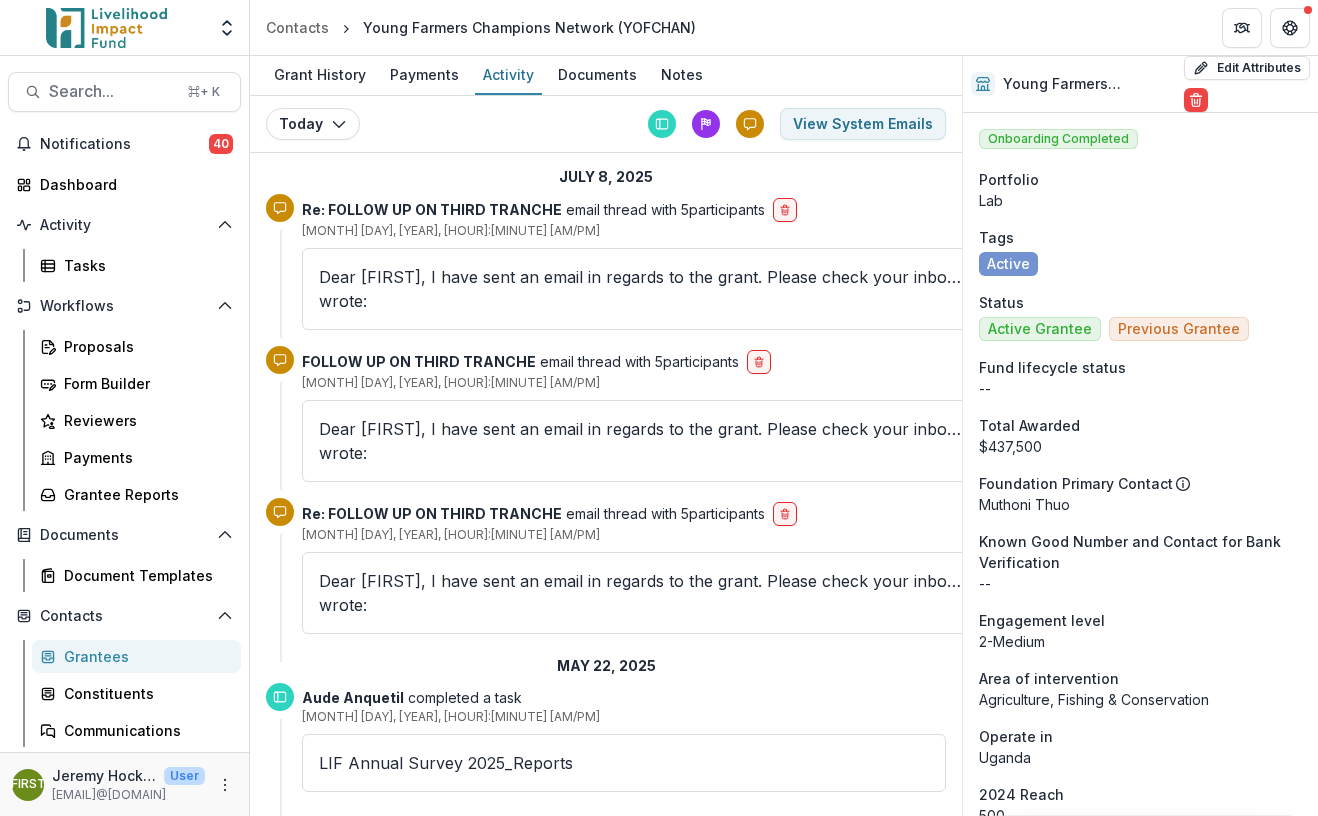 drag, startPoint x: 597, startPoint y: 214, endPoint x: 499, endPoint y: 219, distance: 98.12747 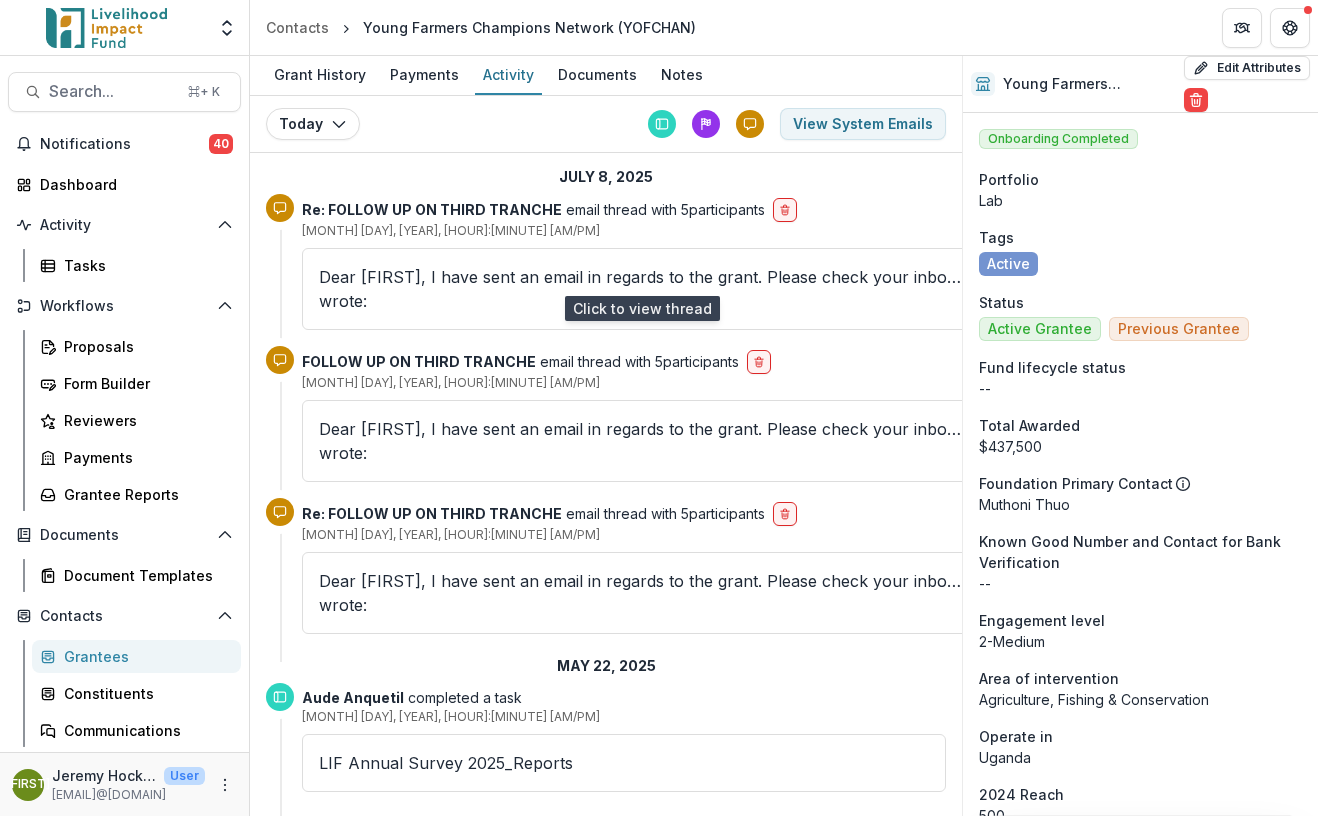 click on "Dear [FIRST], I have sent an email in regards to the grant. Please check your inbox. Thanks, [FIRST] [TITLE]. On [DAY_OF_WEEK], [MONTH] [DAY], [YEAR] at [HOUR]:[MINUTE] [AM/PM] [FIRST] [LAST]   wrote:" at bounding box center [642, 289] 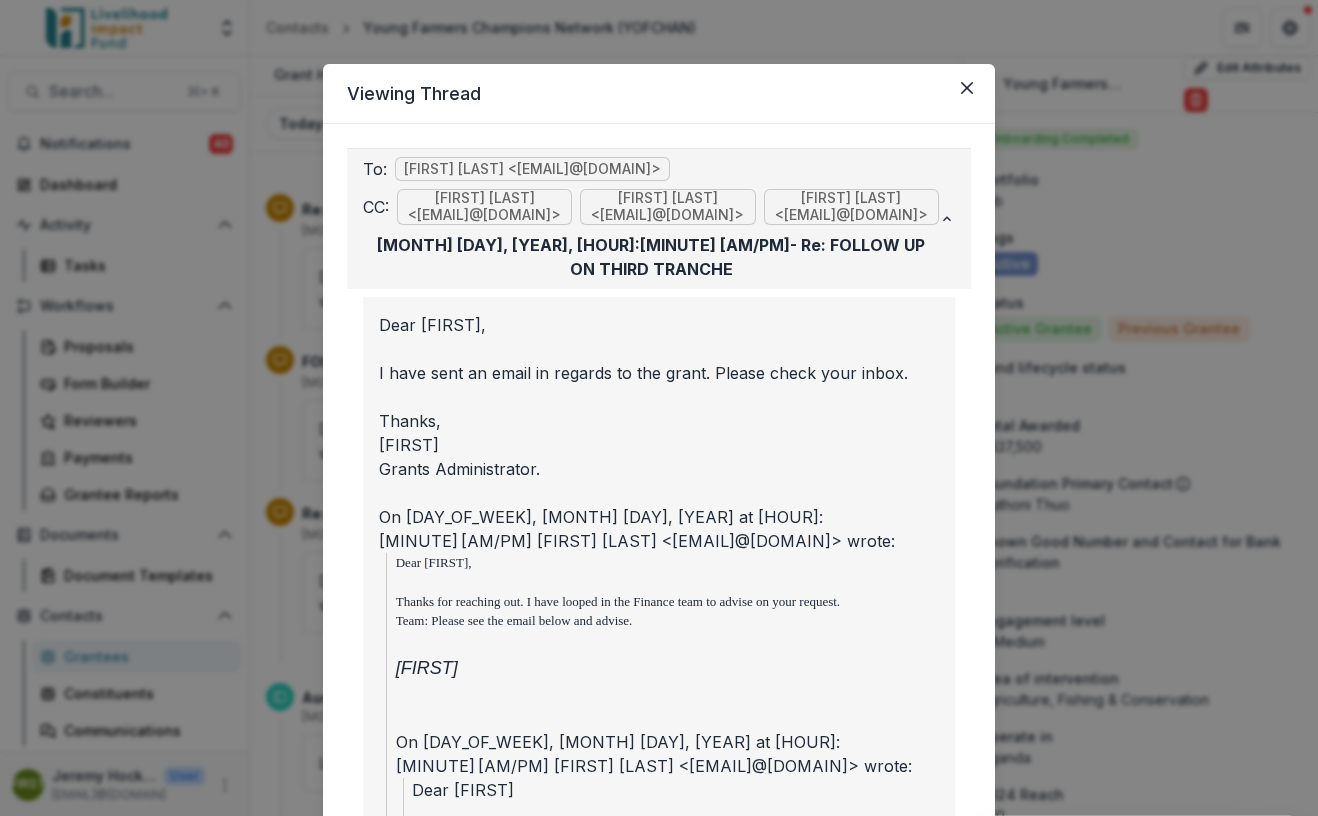 click 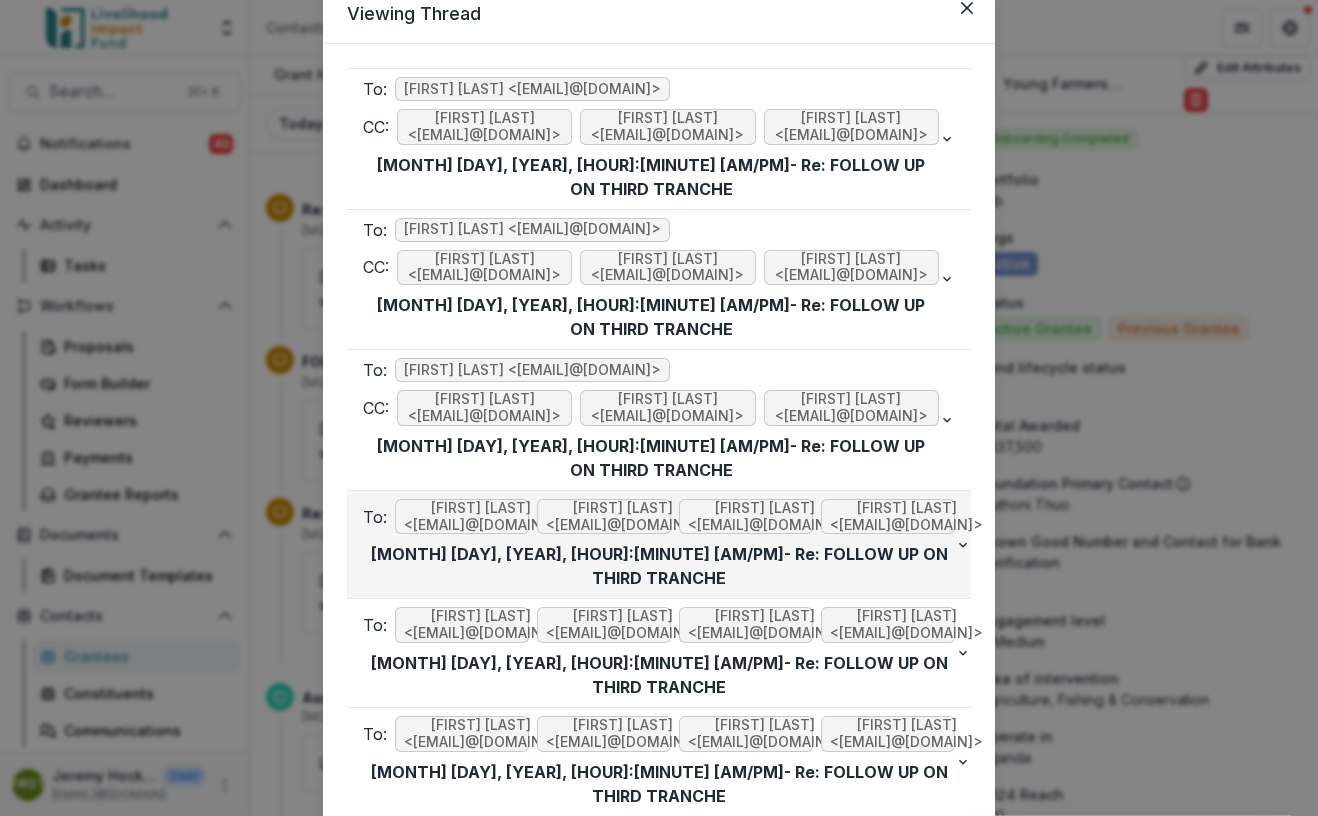 scroll, scrollTop: 0, scrollLeft: 0, axis: both 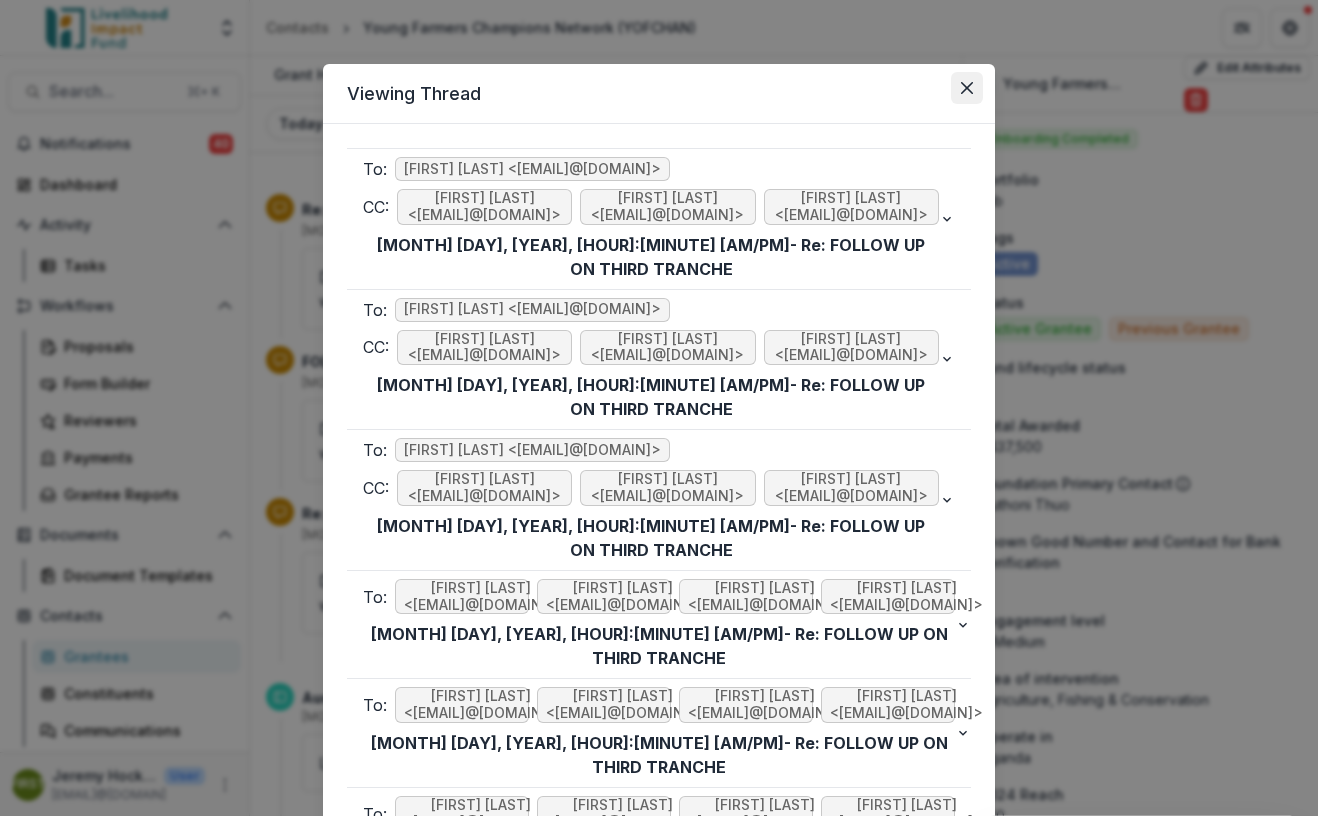 click 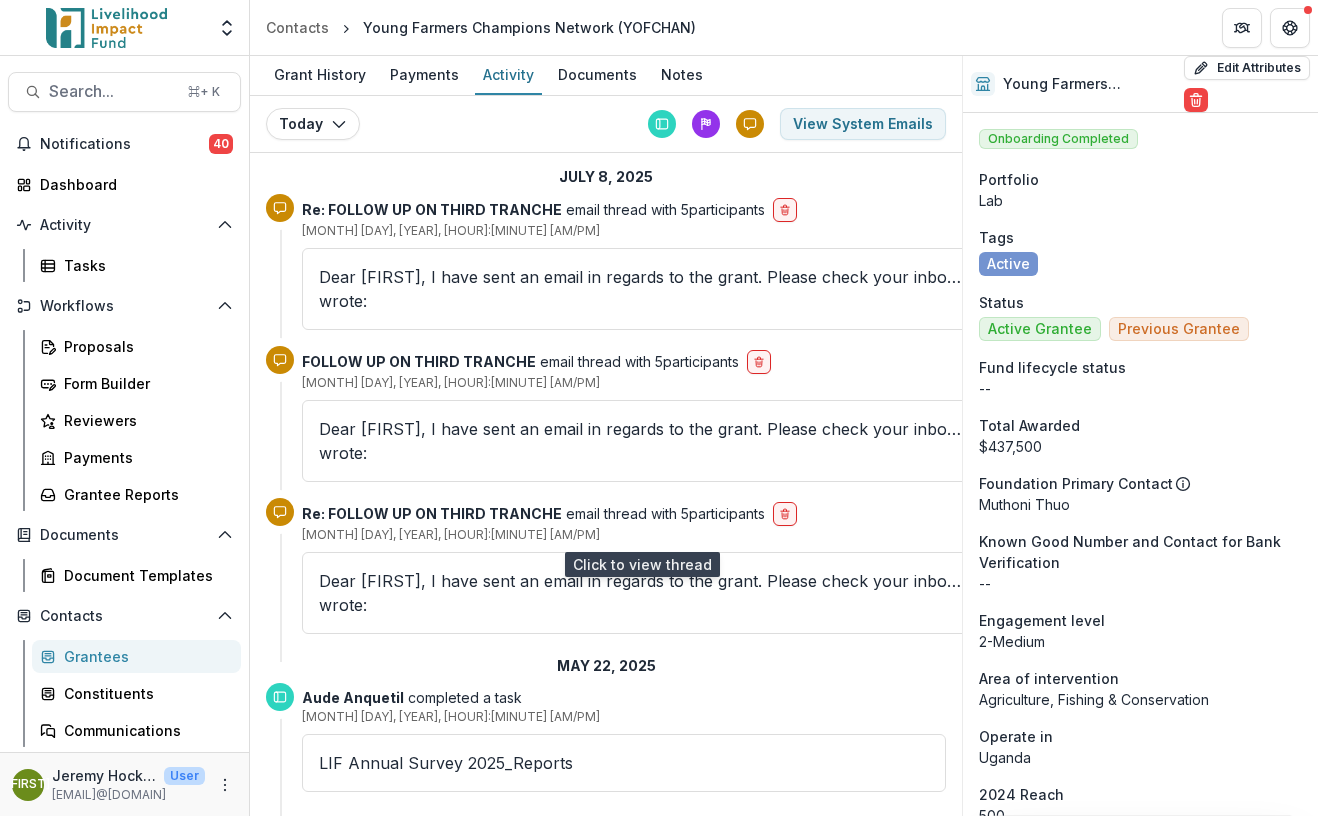 click on "Dear [FIRST], I have sent an email in regards to the grant. Please check your inbox. Thanks, [FIRST] [TITLE]. On [DAY_OF_WEEK], [MONTH] [DAY], [YEAR] at [HOUR]:[MINUTE] [AM/PM] [FIRST] [LAST]   wrote:" at bounding box center (642, 593) 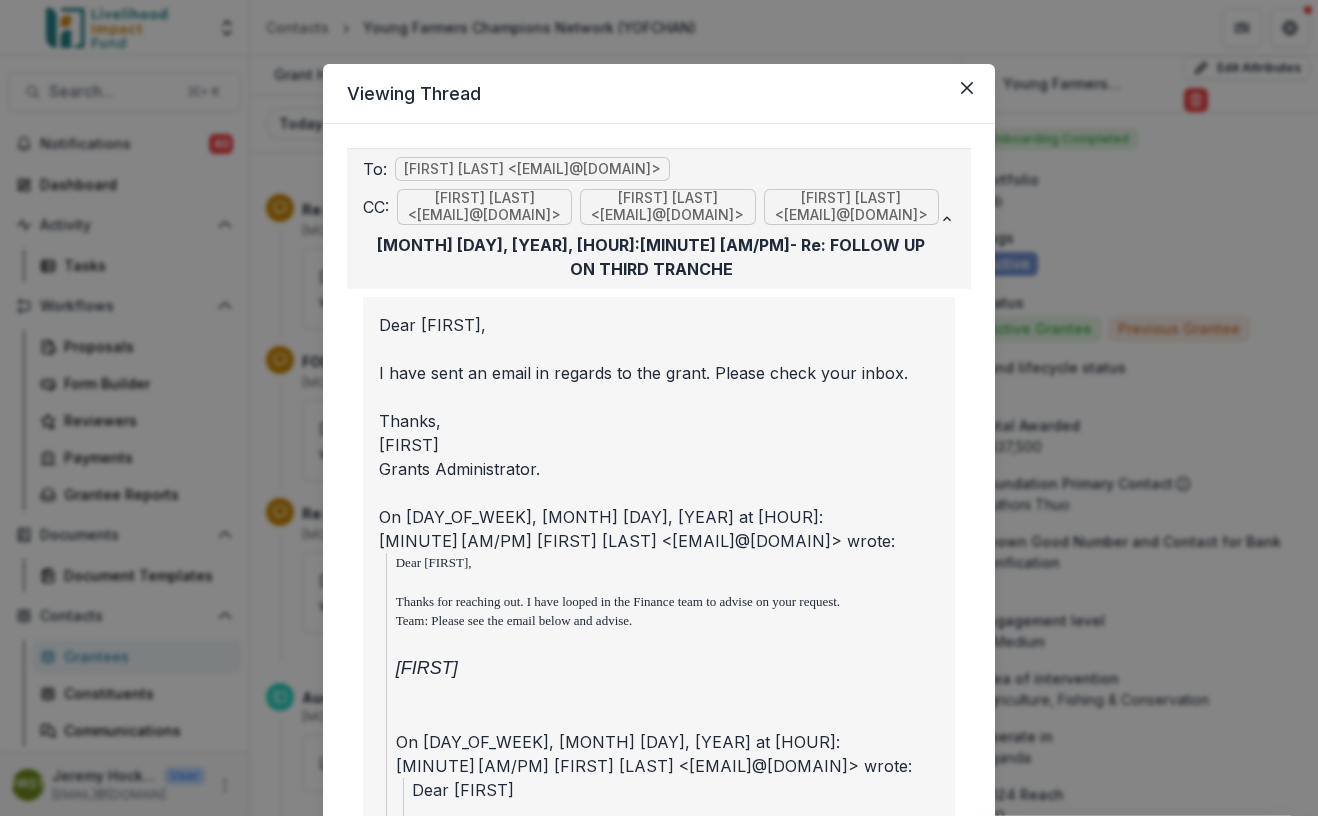 click 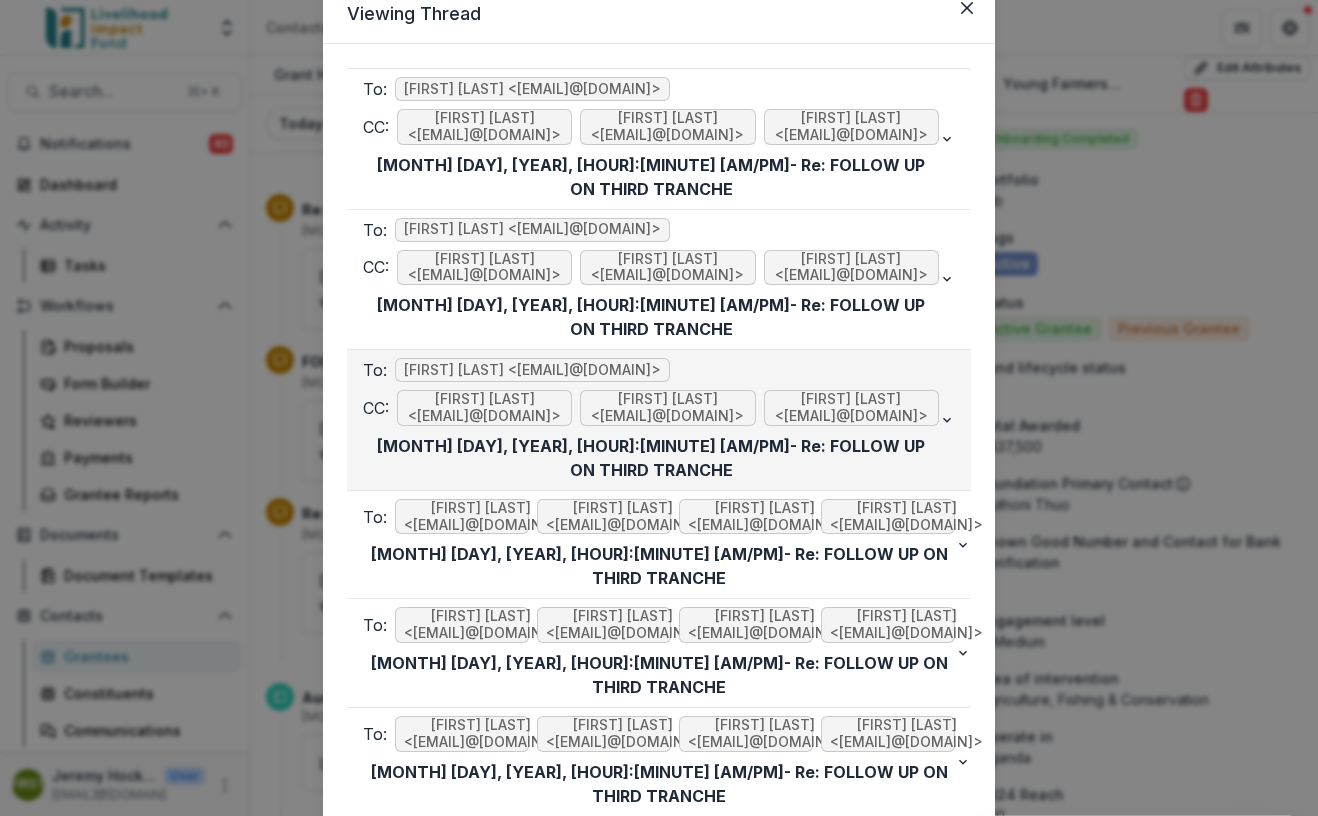 scroll, scrollTop: 0, scrollLeft: 0, axis: both 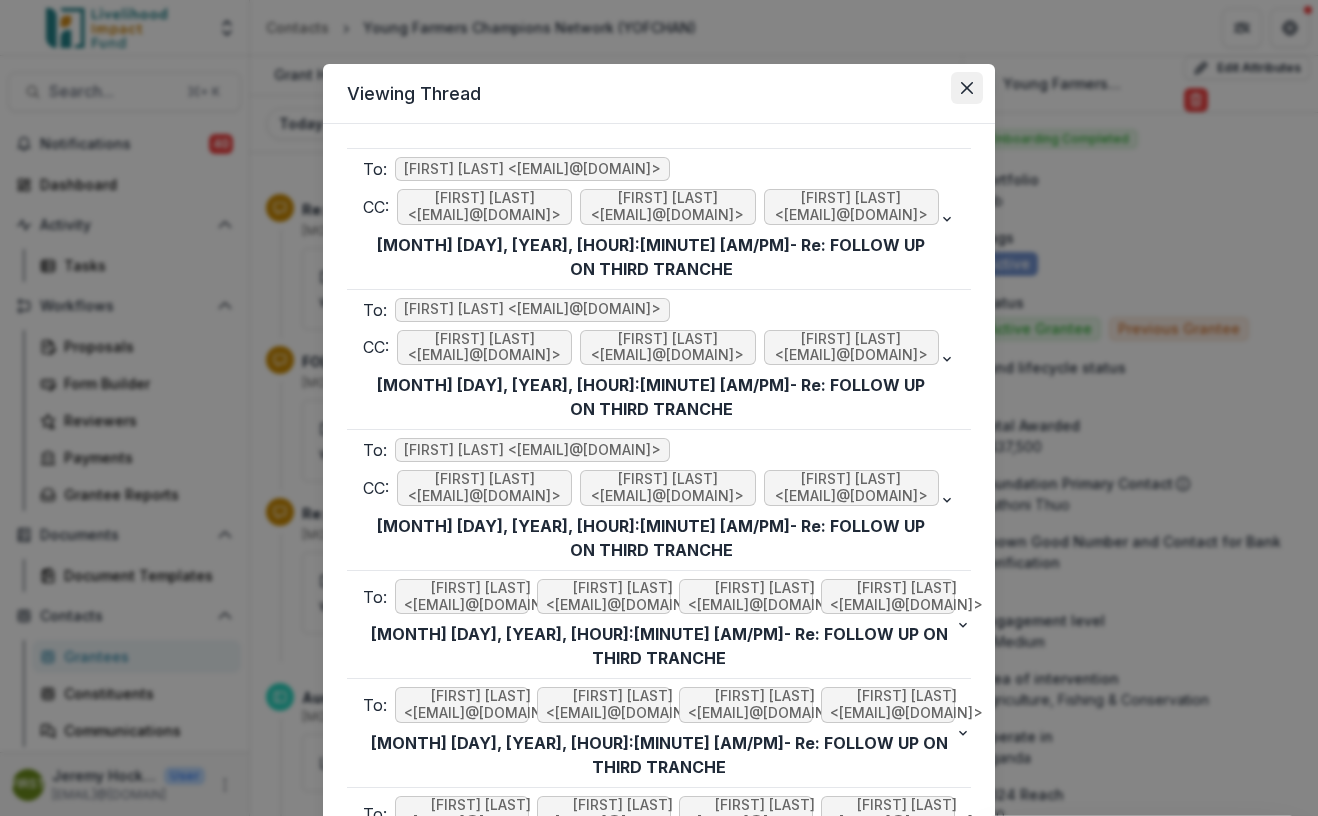 click at bounding box center [967, 88] 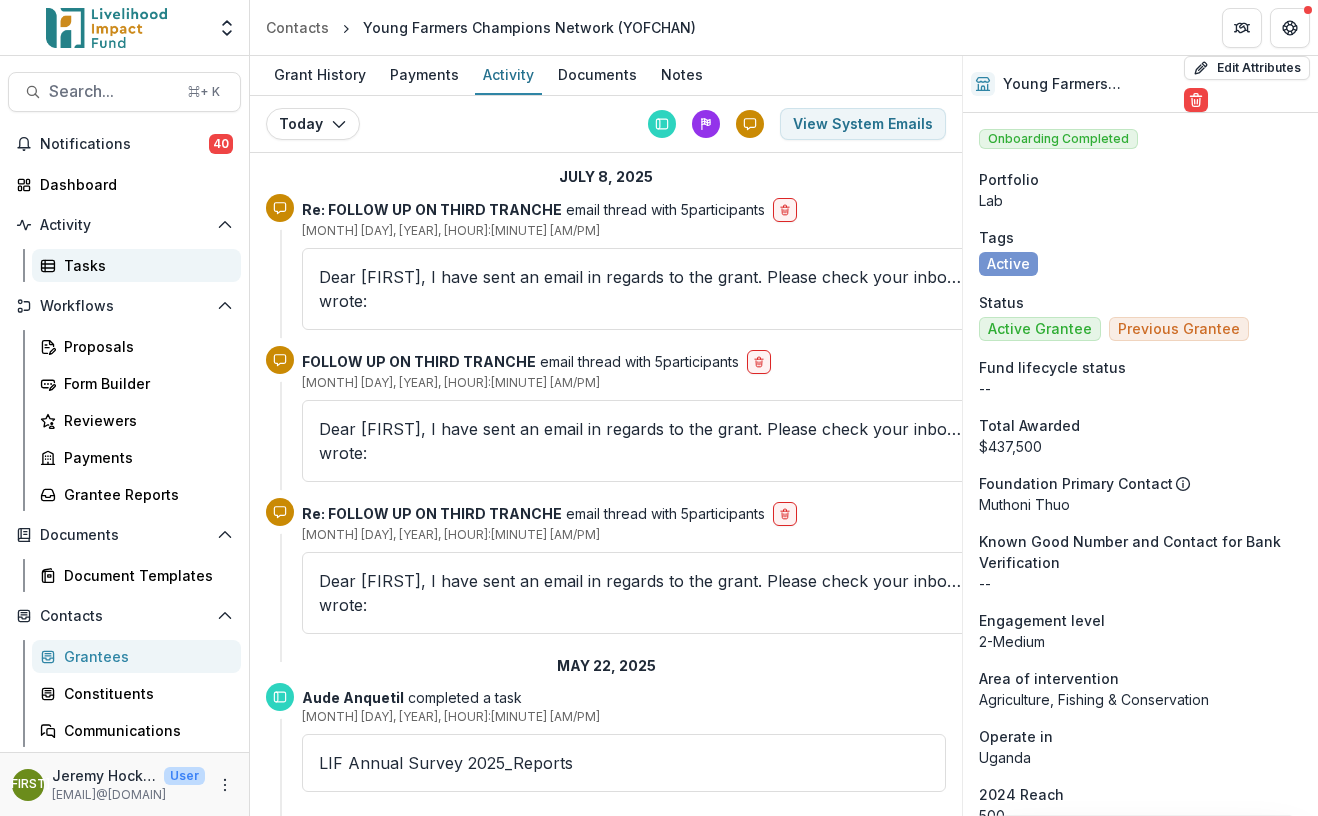 click on "Tasks" at bounding box center (144, 265) 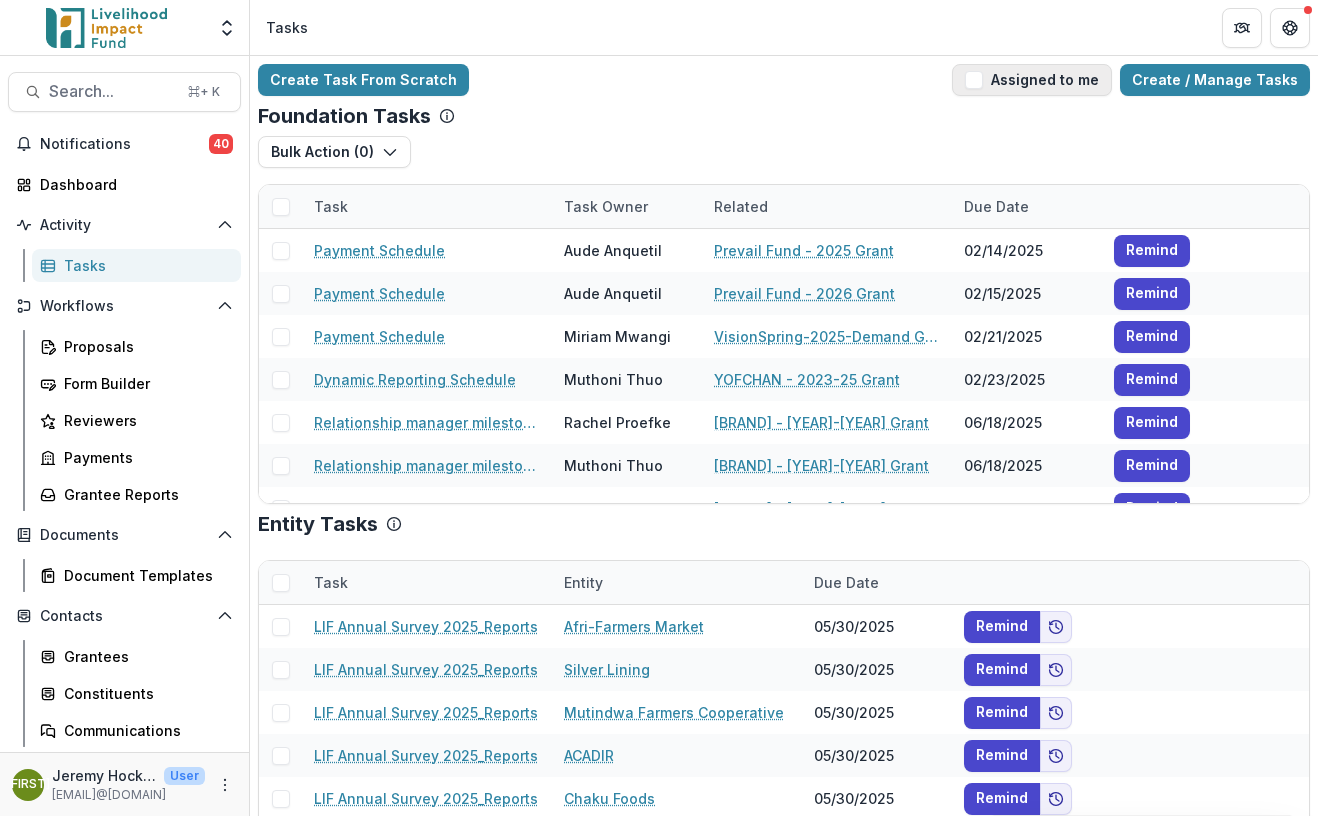 click at bounding box center [974, 80] 